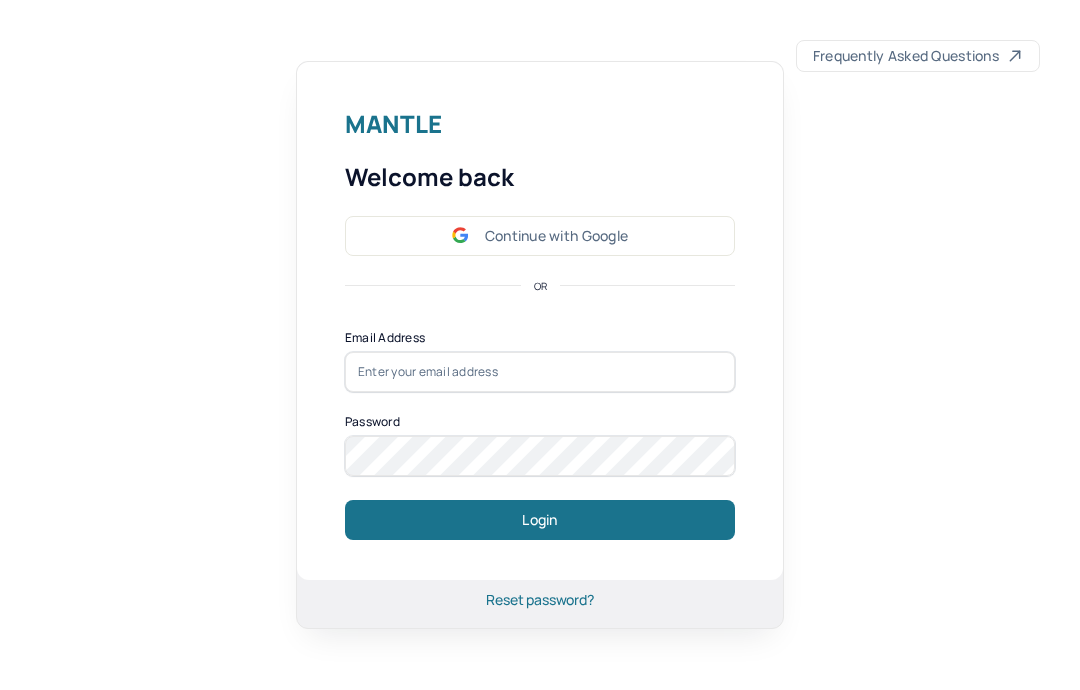 scroll, scrollTop: 0, scrollLeft: 0, axis: both 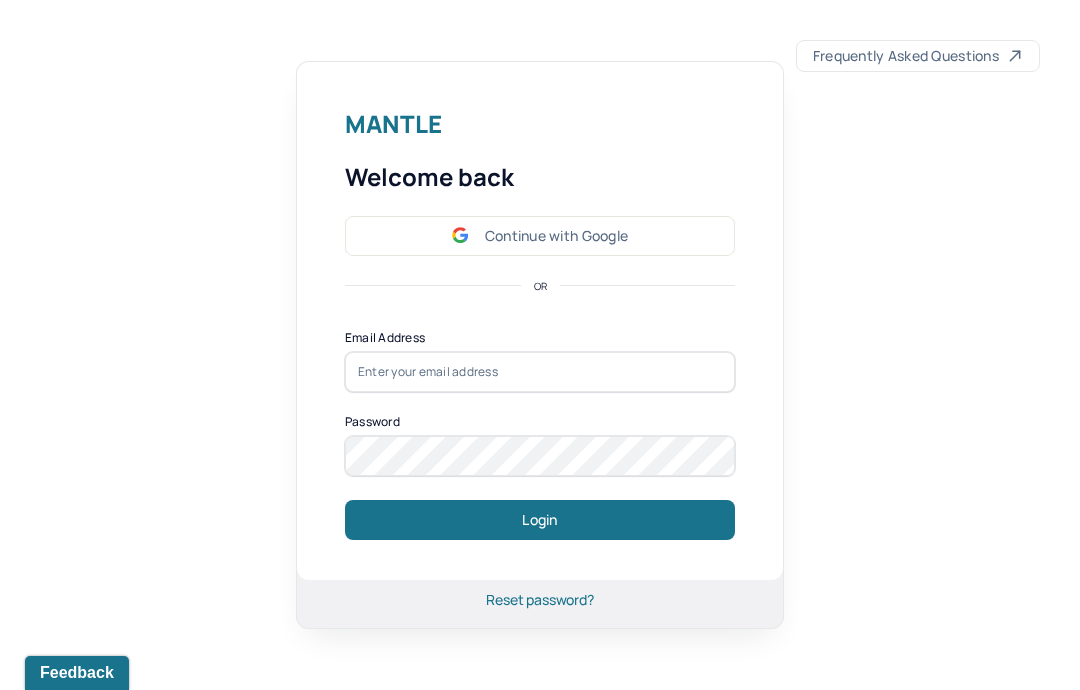 click on "Continue with Google" at bounding box center (540, 236) 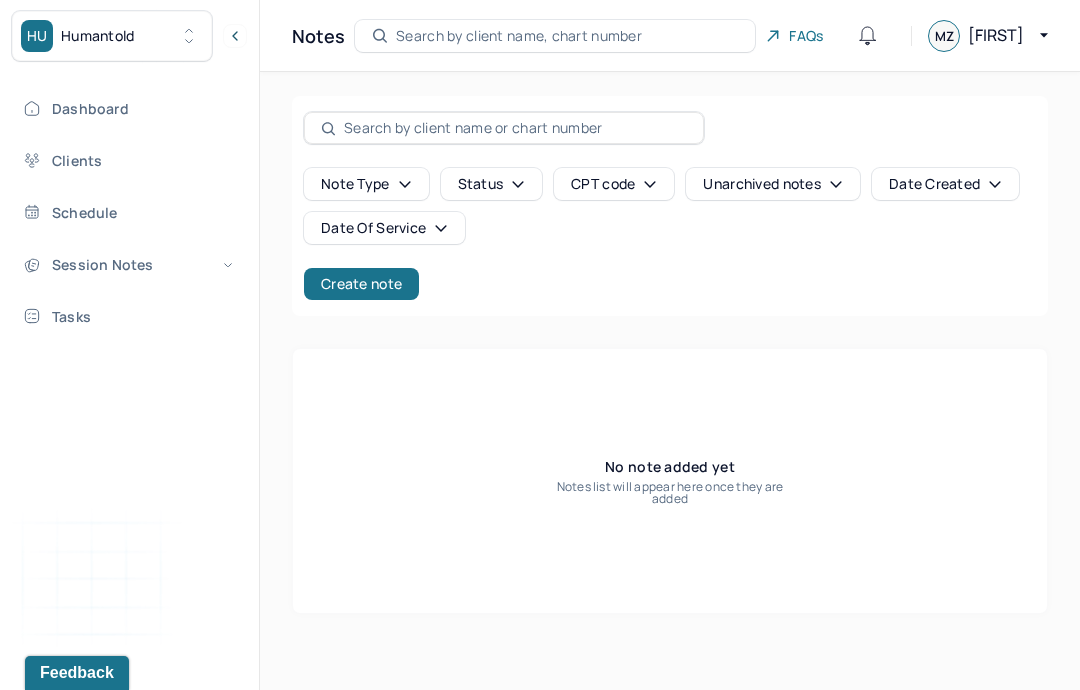 click on "Session Notes" at bounding box center (128, 264) 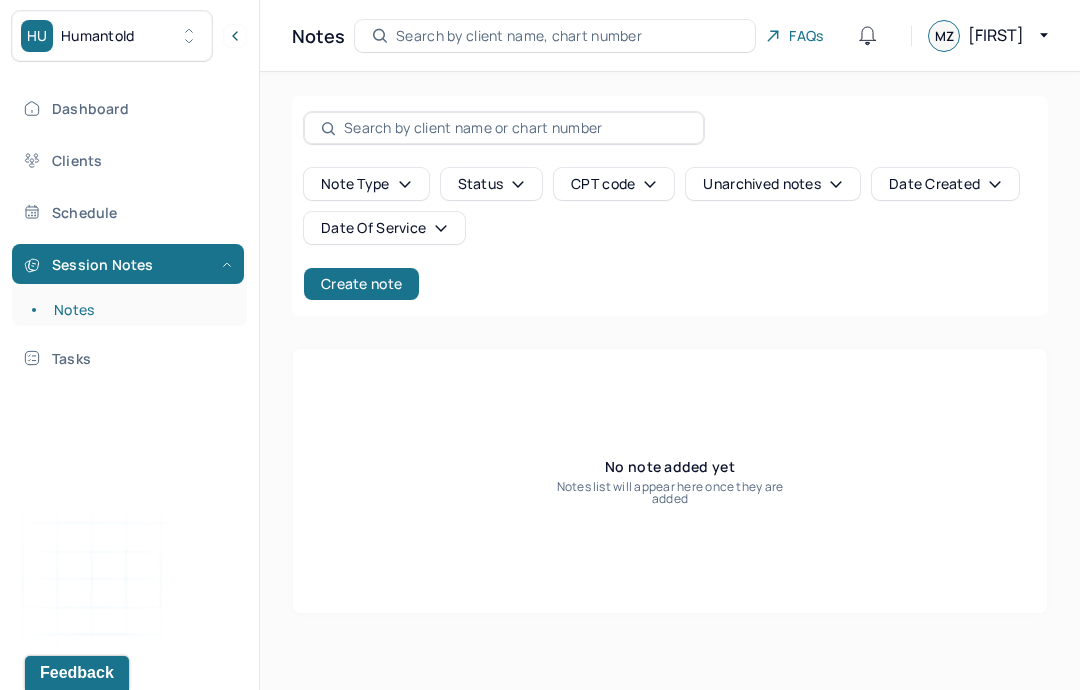 click on "Notes" at bounding box center (139, 310) 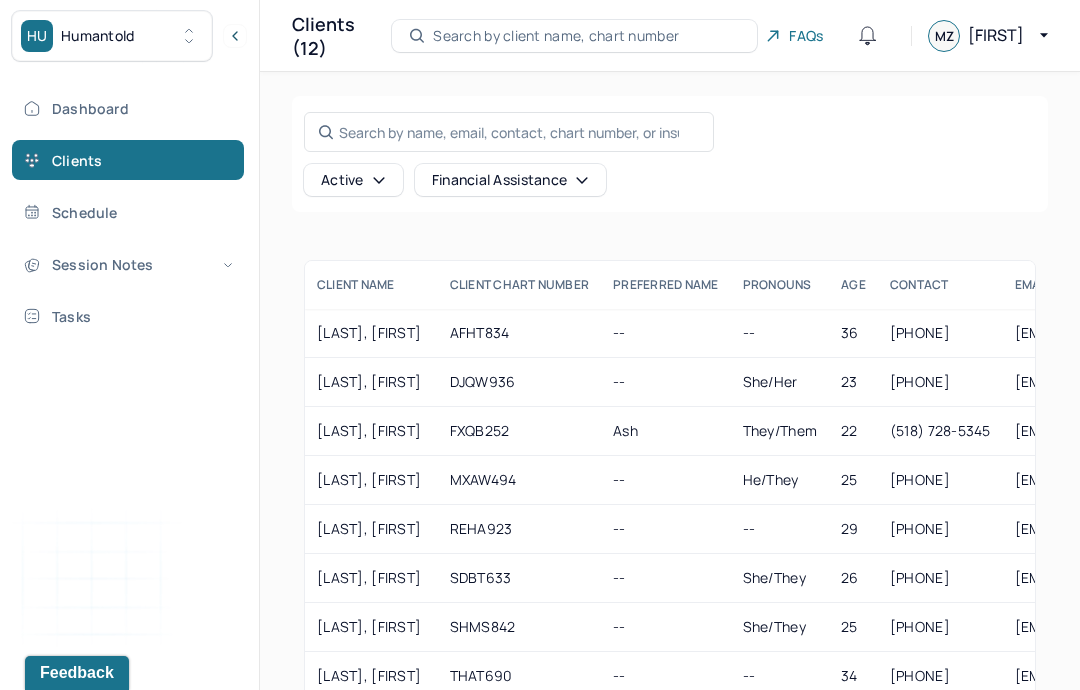 click on "Session Notes" at bounding box center [128, 264] 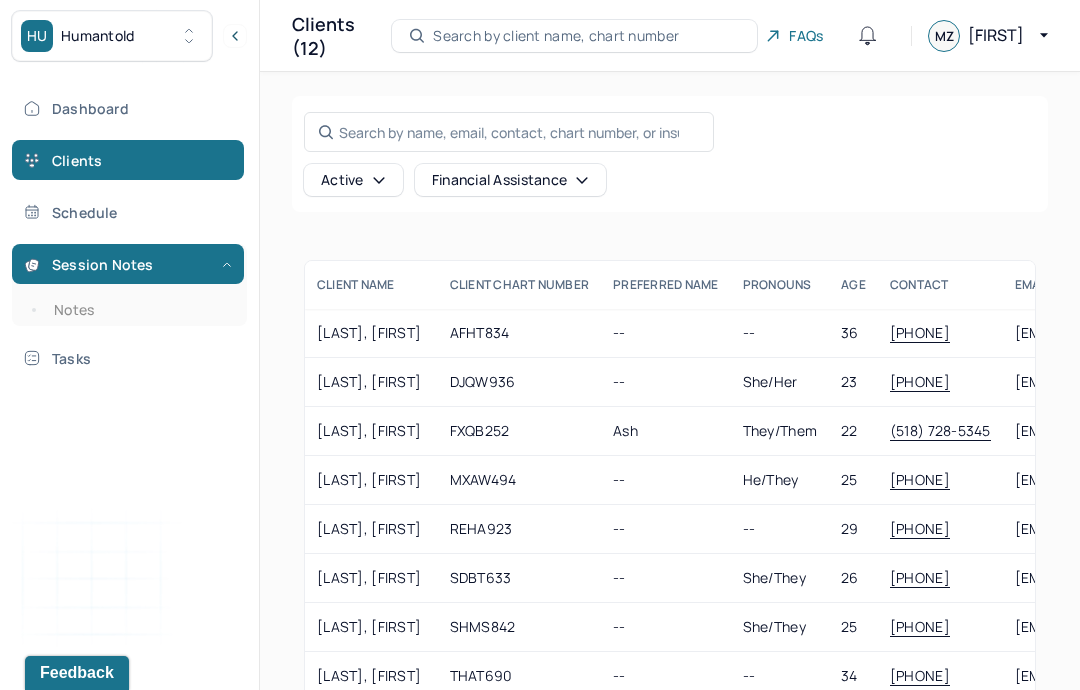 click on "Notes" at bounding box center [139, 310] 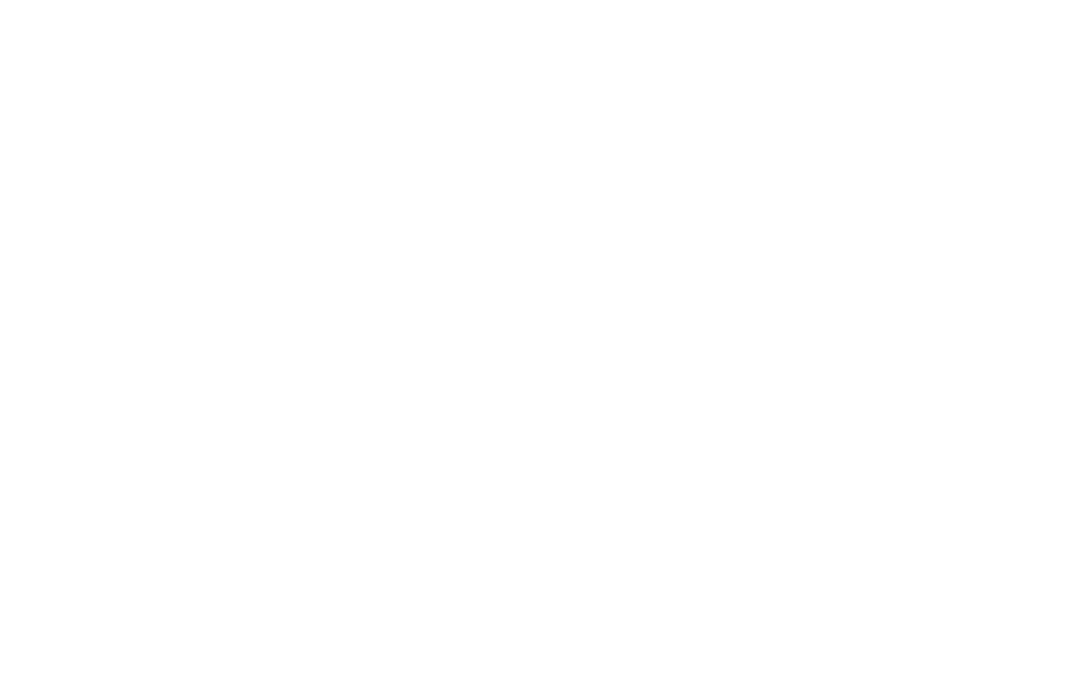 scroll, scrollTop: 0, scrollLeft: 0, axis: both 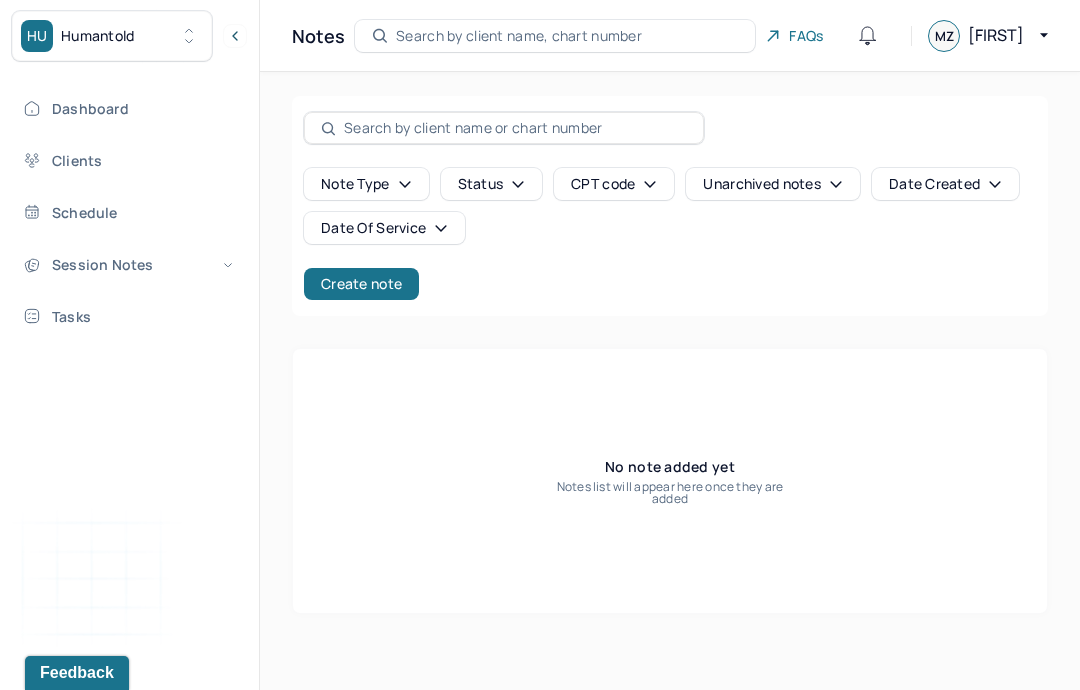 click on "Dashboard" at bounding box center [128, 108] 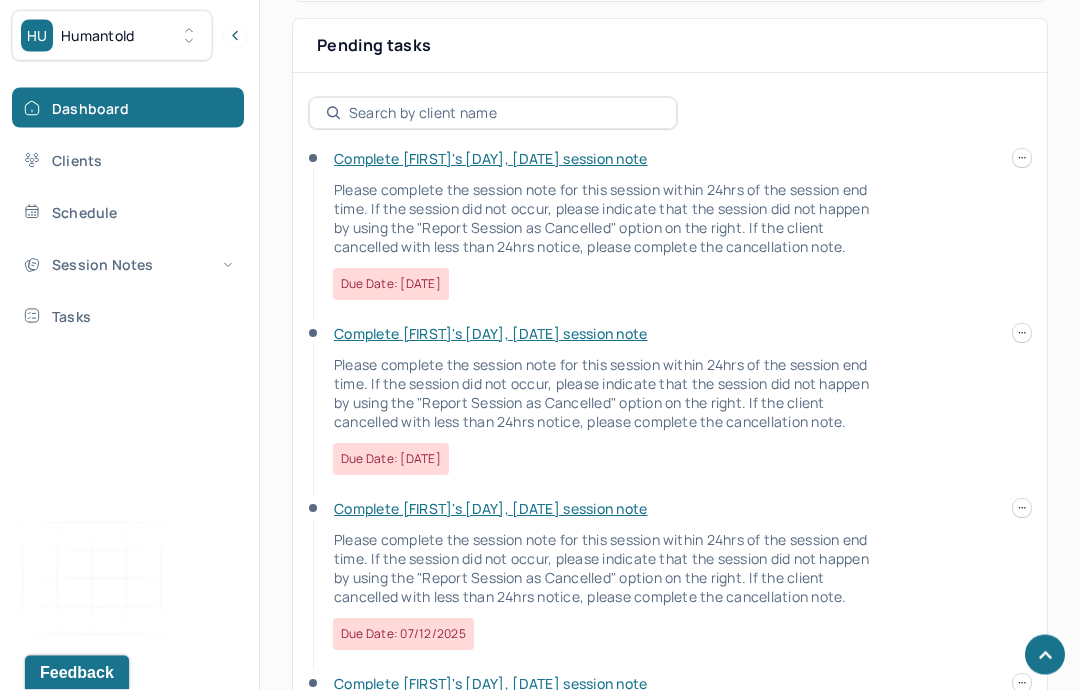 scroll, scrollTop: 721, scrollLeft: 0, axis: vertical 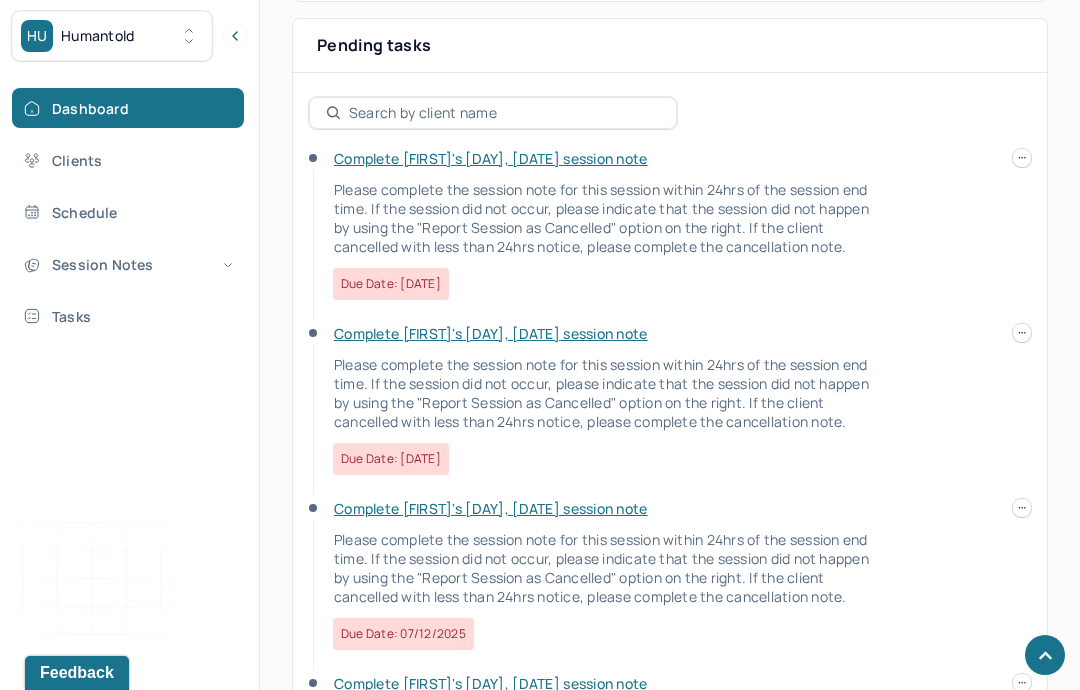 click on "Complete Julia's Mon, 06/16 session note Please complete the session note for this session within 24hrs of the session end time. If the session did not occur, please indicate that the session did not happen by using the "Report Session as Cancelled" option on the right. If the client cancelled with less than 24hrs notice, please complete the cancellation note. Due date: 06/17/2025     Complete Sonia's Mon, 06/30 session note Please complete the session note for this session within 24hrs of the session end time. If the session did not occur, please indicate that the session did not happen by using the "Report Session as Cancelled" option on the right. If the client cancelled with less than 24hrs notice, please complete the cancellation note. Due date: 07/01/2025     Complete Samantha's Fri, 07/11 session note Due date: 07/12/2025     Complete Sonia's Mon, 07/14 session note Due date: 07/15/2025" at bounding box center [670, 499] 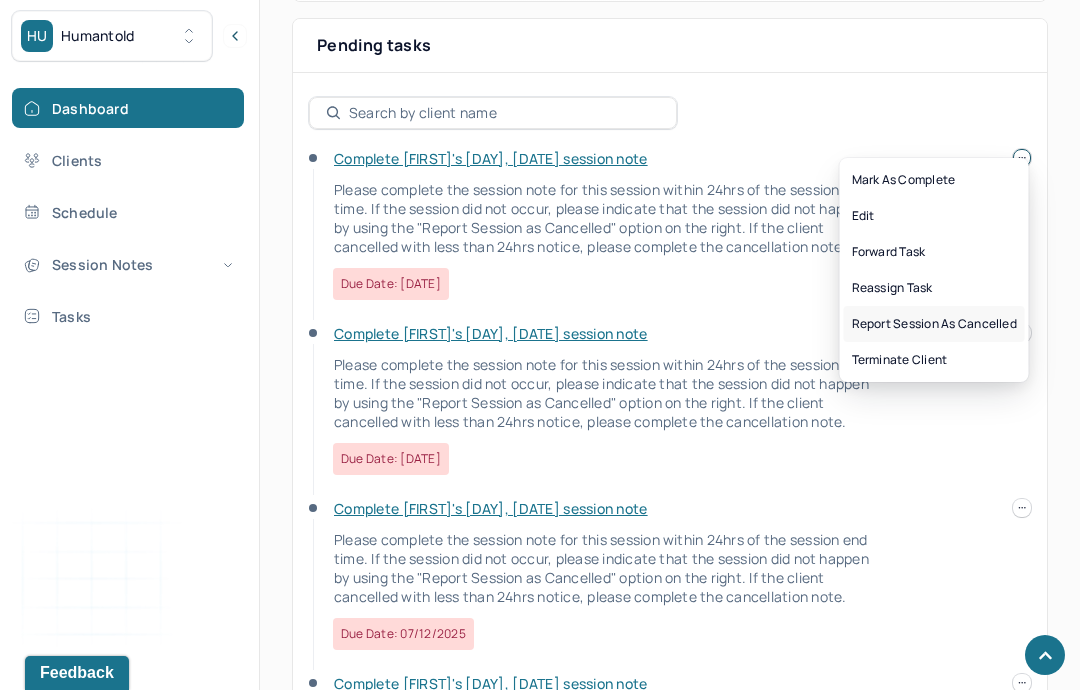 click on "Report session as cancelled" at bounding box center [934, 324] 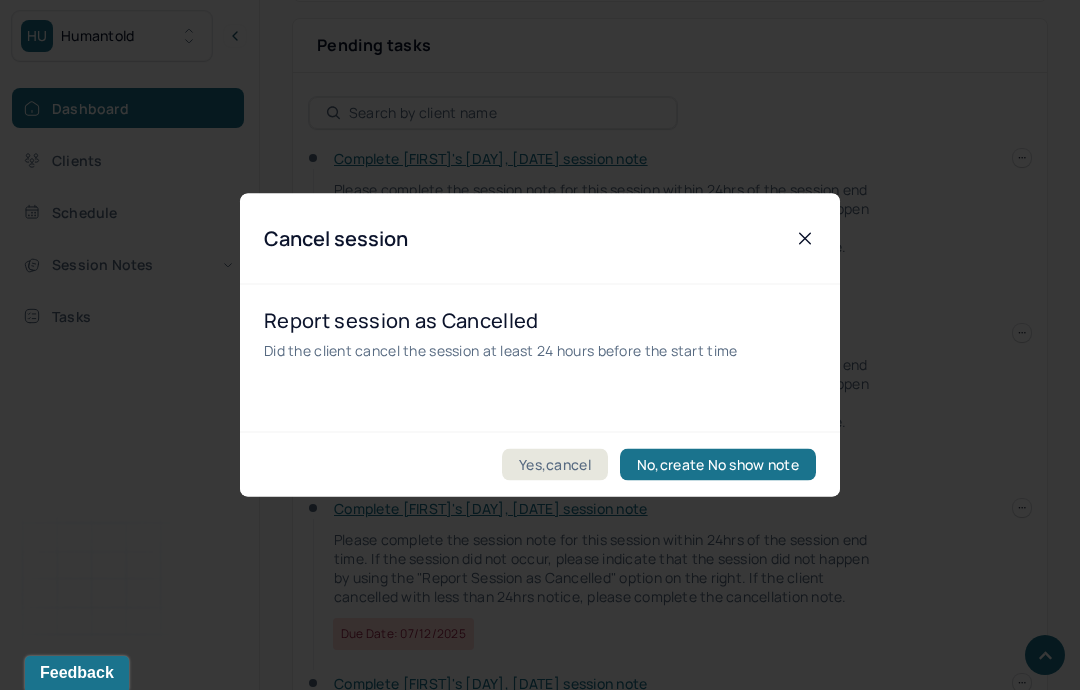 click on "Yes,cancel" at bounding box center [555, 465] 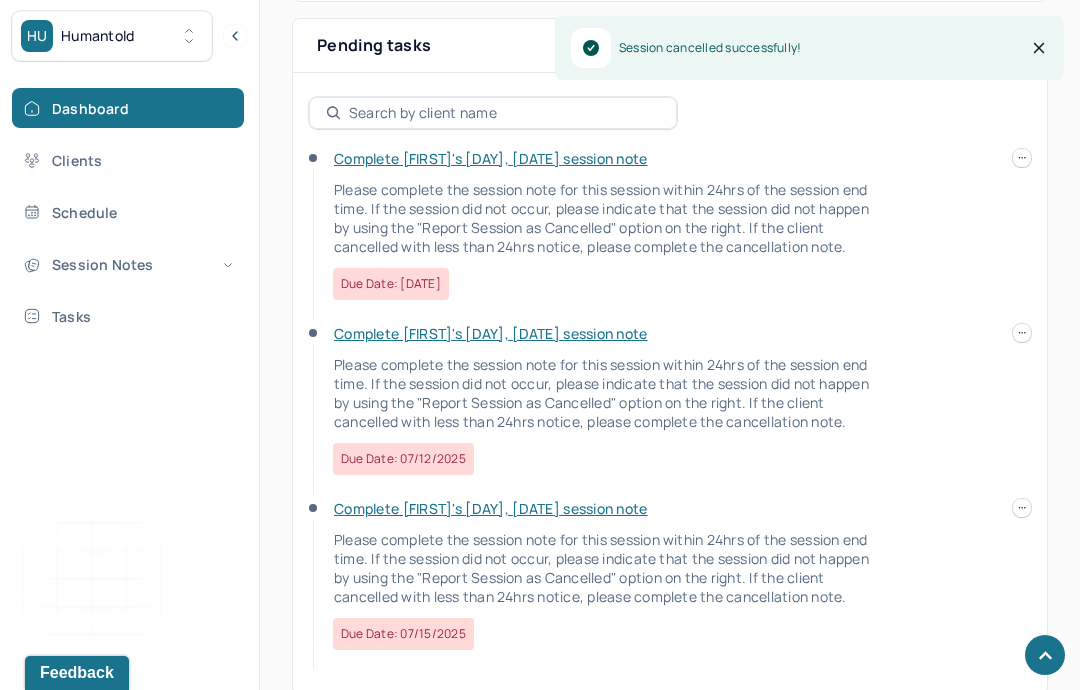 scroll, scrollTop: 683, scrollLeft: 0, axis: vertical 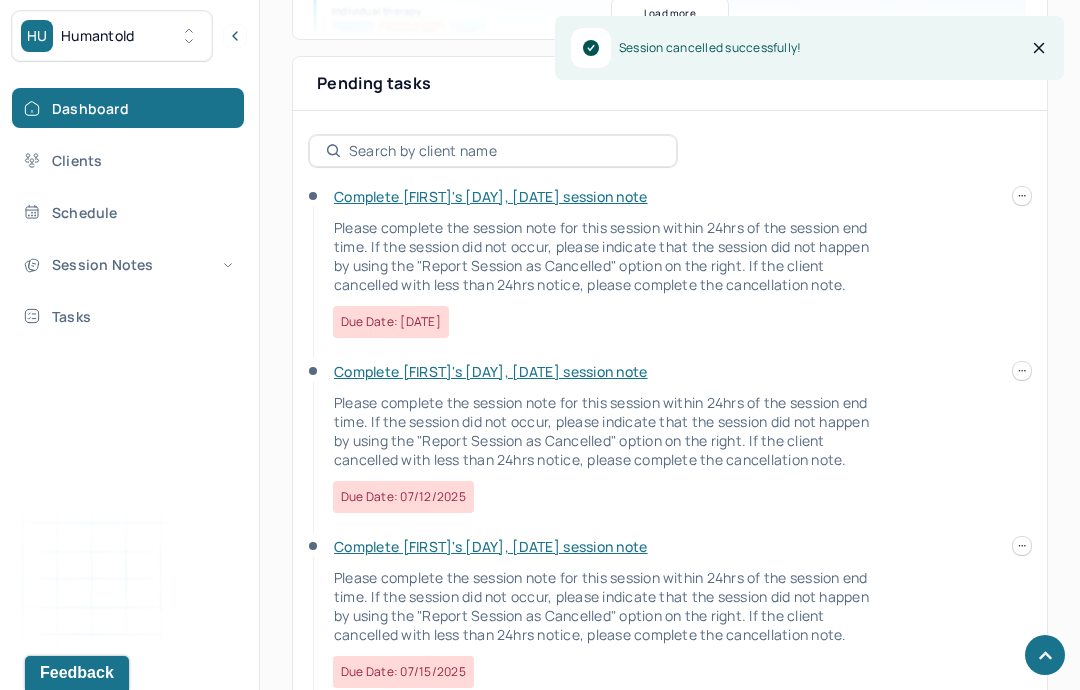 click at bounding box center (1022, 196) 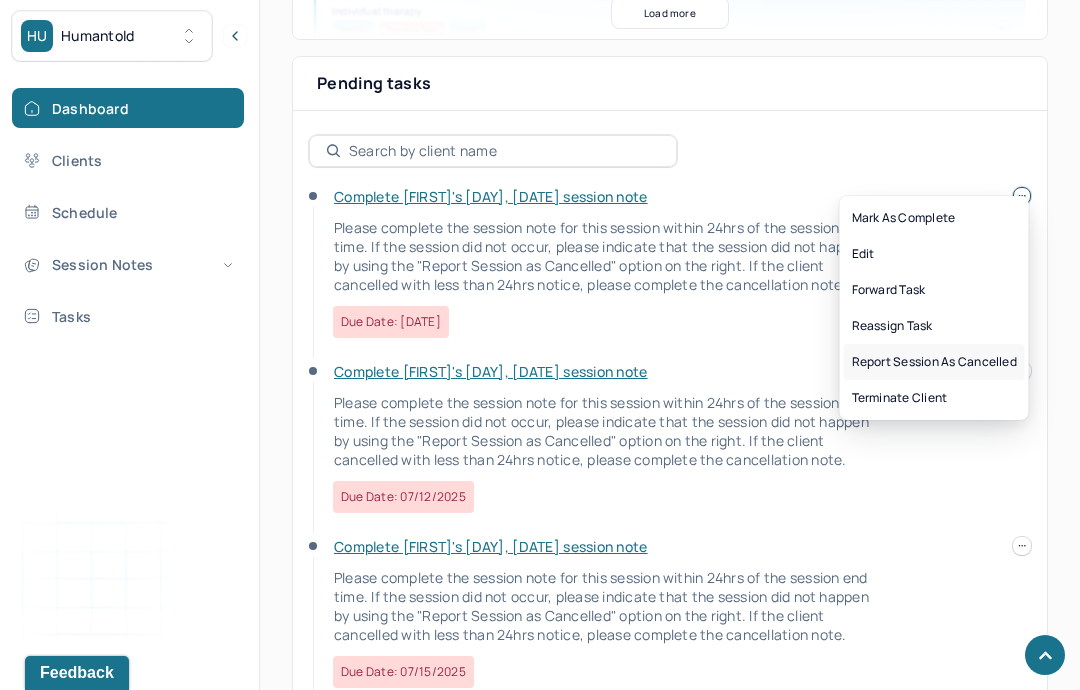click on "Report session as cancelled" at bounding box center (934, 362) 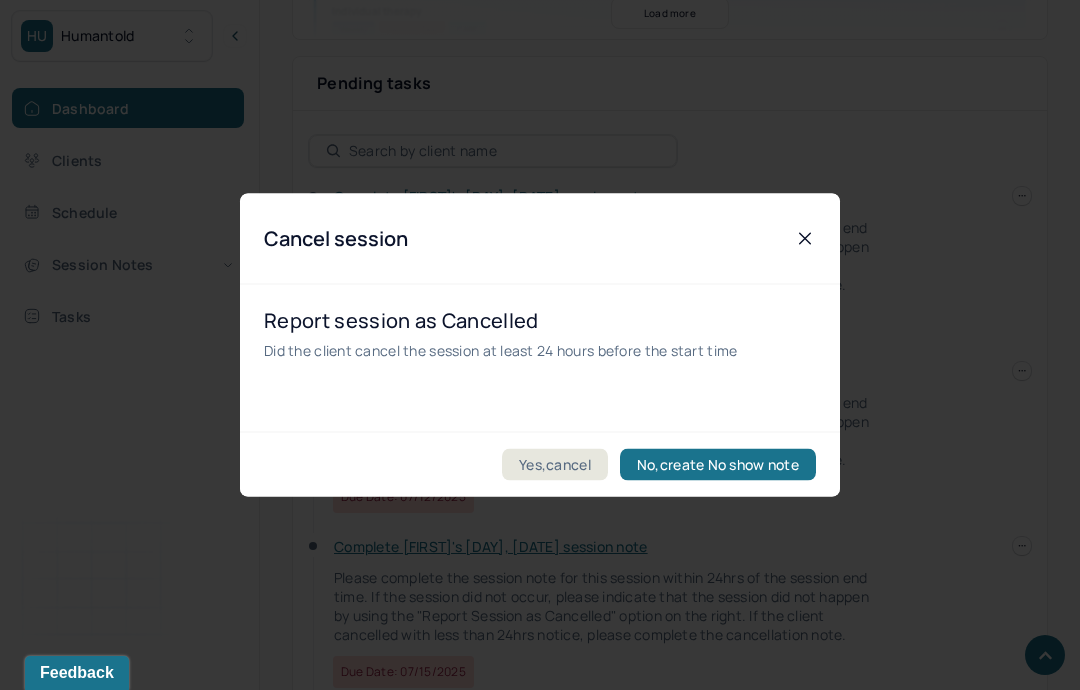 click on "Yes,cancel" at bounding box center (555, 465) 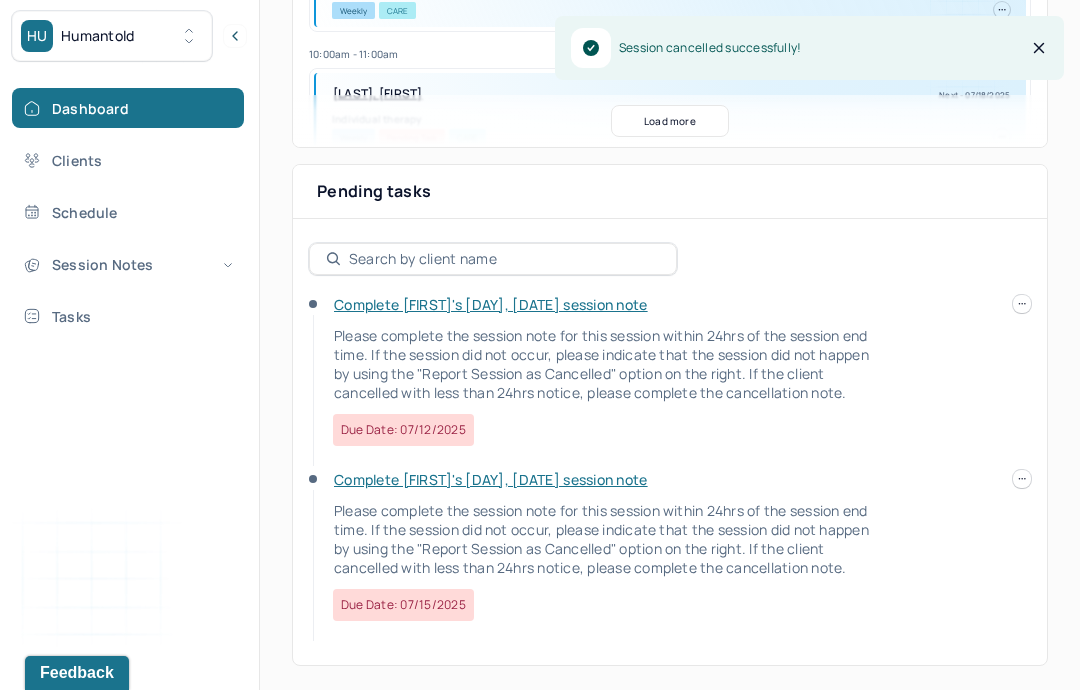 scroll, scrollTop: 503, scrollLeft: 0, axis: vertical 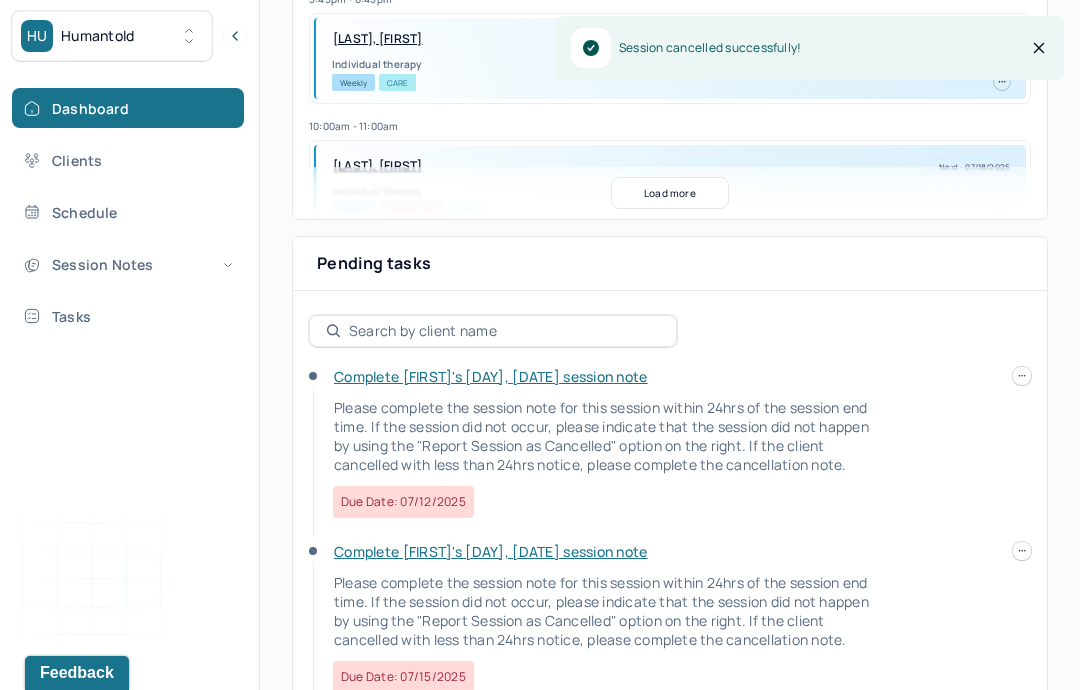 click on "Complete Samantha's Fri, 07/11 session note Please complete the session note for this session within 24hrs of the session end time. If the session did not occur, please indicate that the session did not happen by using the "Report Session as Cancelled" option on the right. If the client cancelled with less than 24hrs notice, please complete the cancellation note. Due date: 07/12/2025     Complete Sonia's Mon, 07/14 session note Please complete the session note for this session within 24hrs of the session end time. If the session did not occur, please indicate that the session did not happen by using the "Report Session as Cancelled" option on the right. If the client cancelled with less than 24hrs notice, please complete the cancellation note. Due date: 07/15/2025" at bounding box center (670, 542) 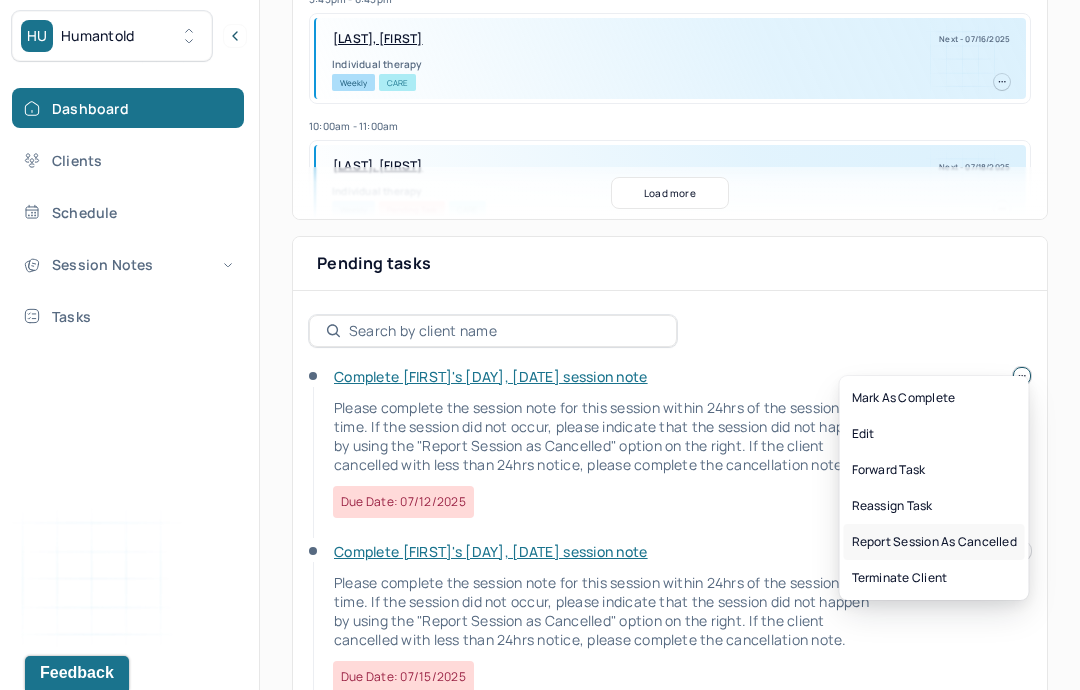 click on "Report session as cancelled" at bounding box center (934, 542) 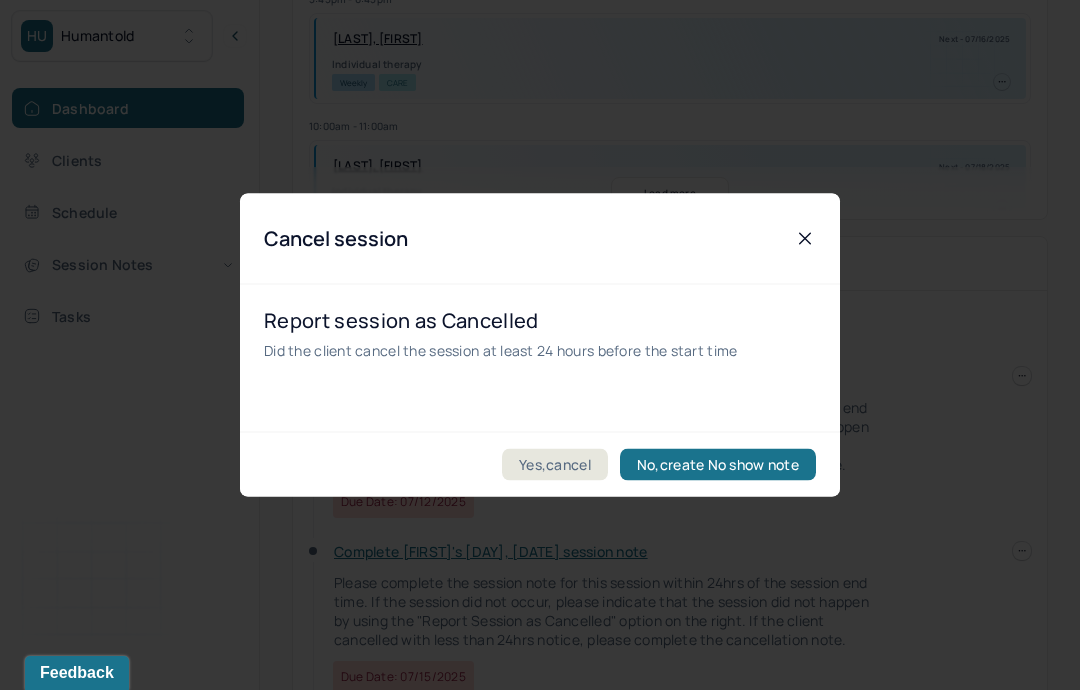 click on "Yes,cancel" at bounding box center [555, 465] 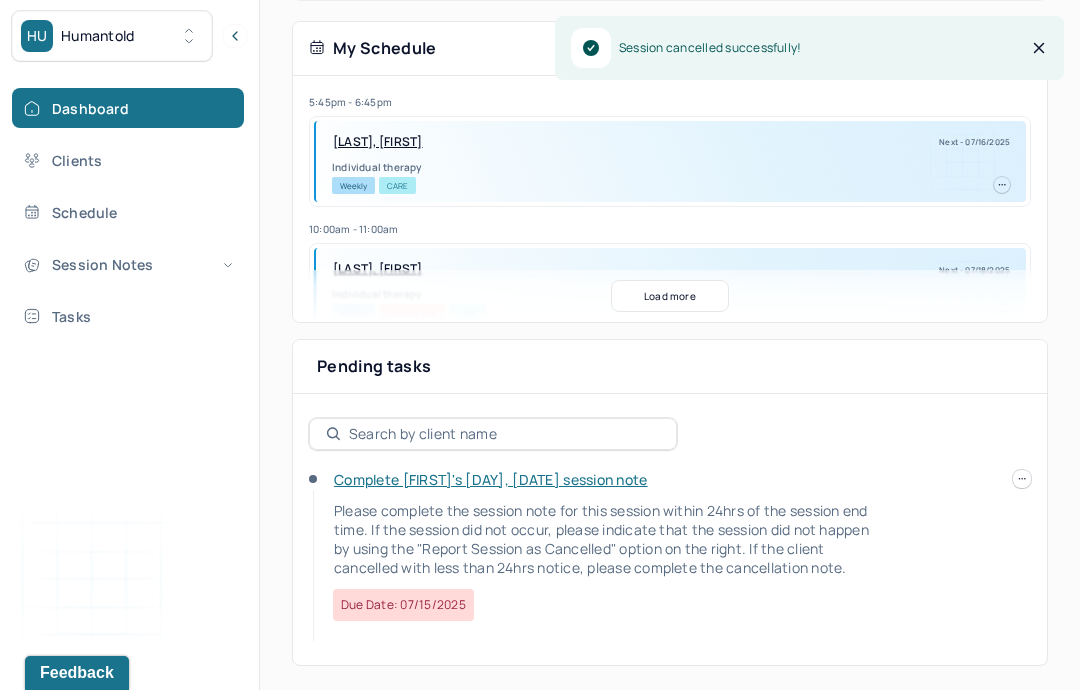 scroll, scrollTop: 323, scrollLeft: 0, axis: vertical 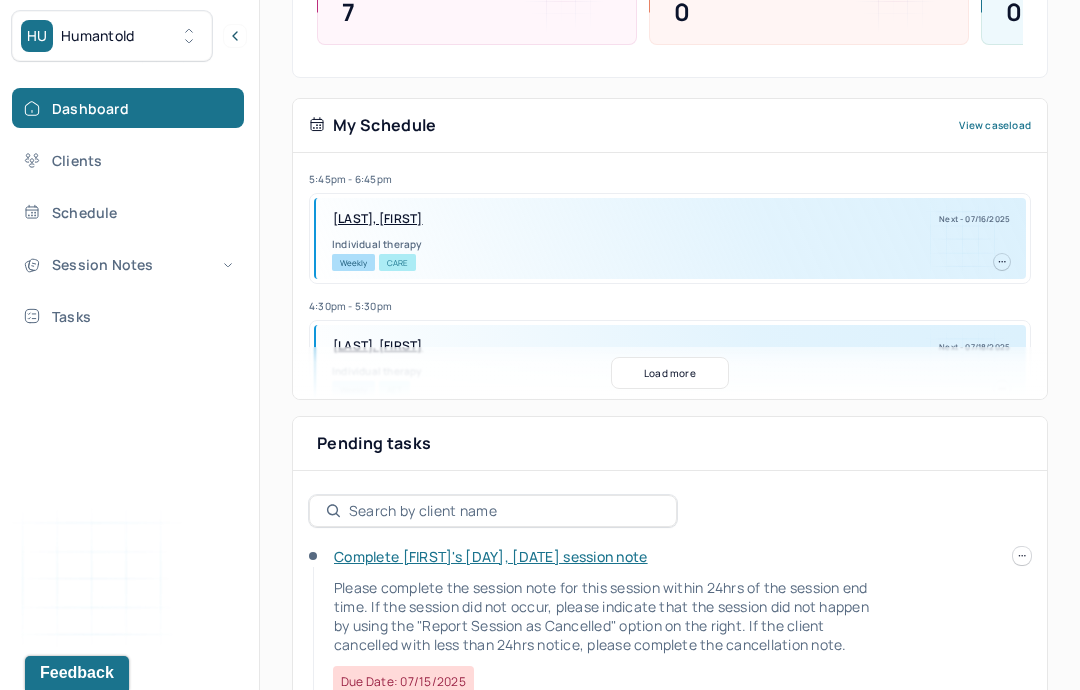 click on "Session Notes" at bounding box center [128, 264] 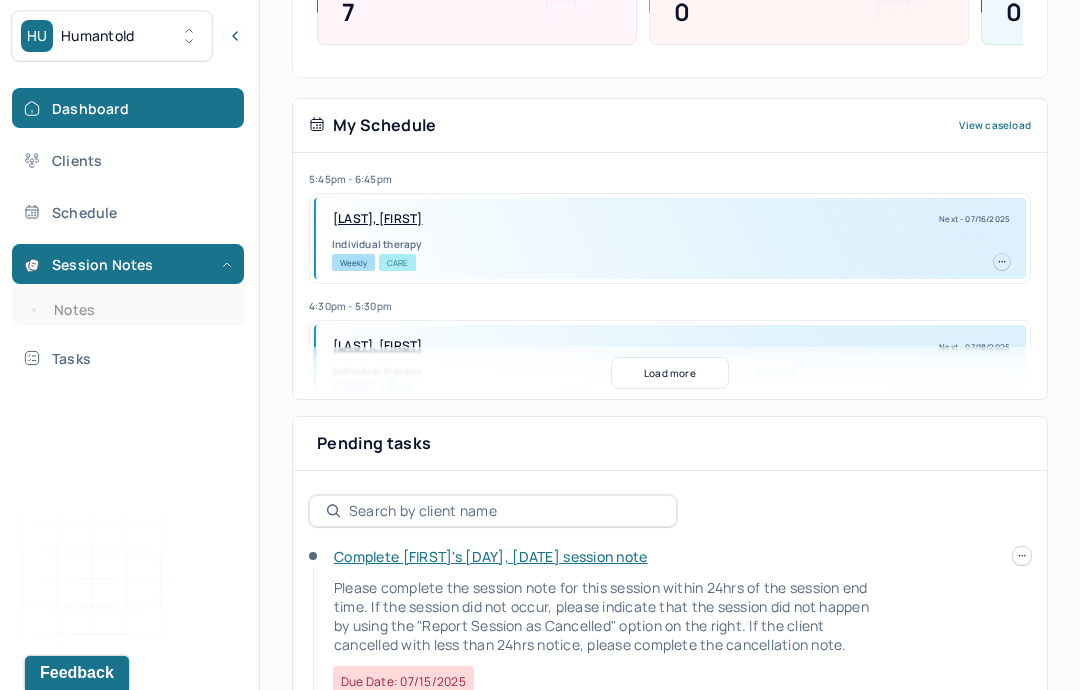 click on "Session Notes" at bounding box center (128, 264) 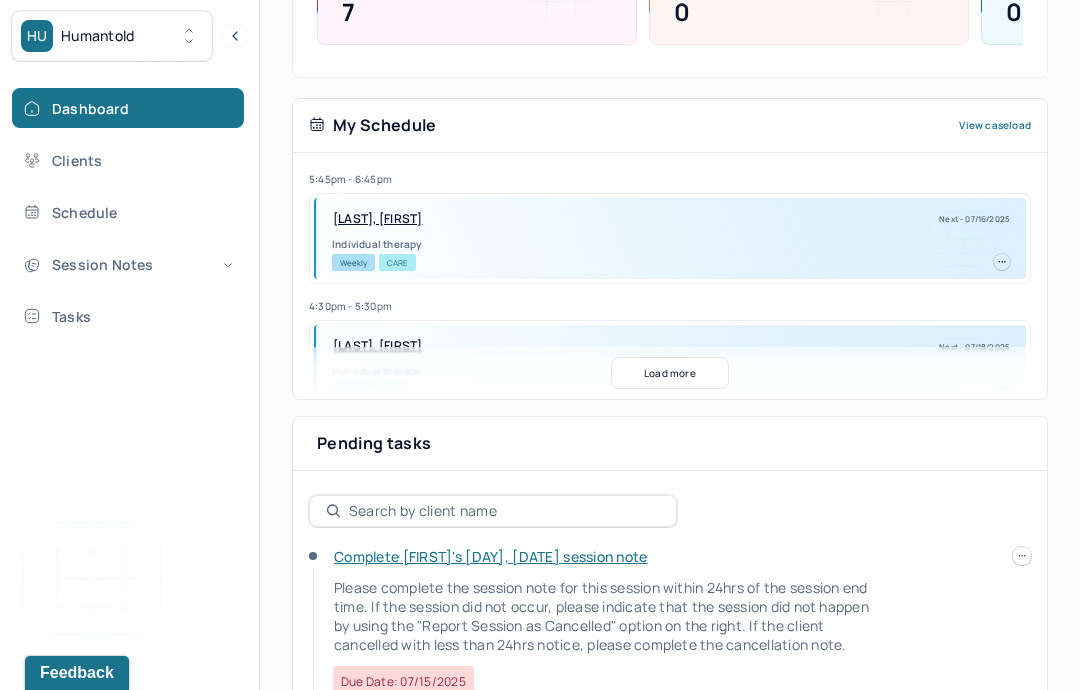 click on "Session Notes" at bounding box center [128, 264] 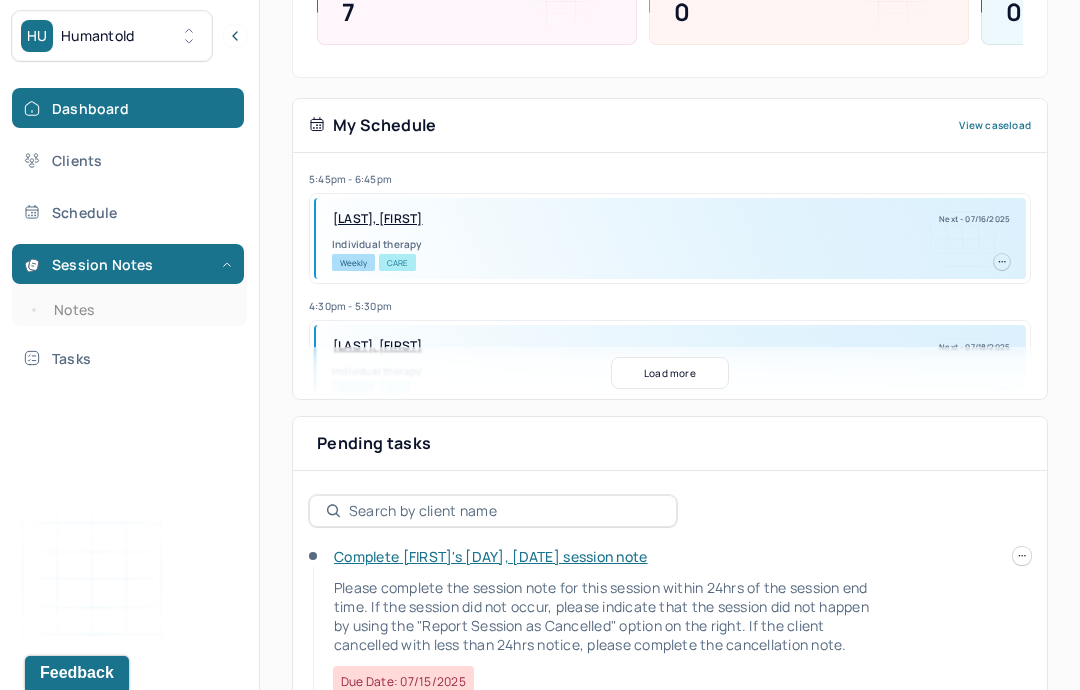 click on "Notes" at bounding box center (139, 310) 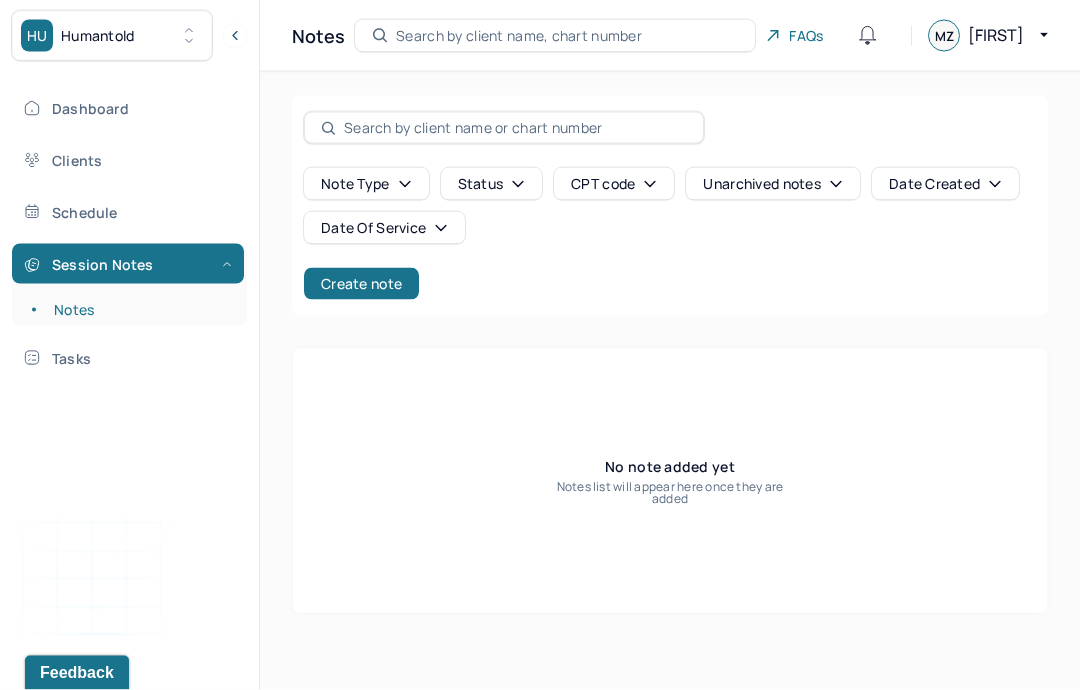 scroll, scrollTop: 0, scrollLeft: 0, axis: both 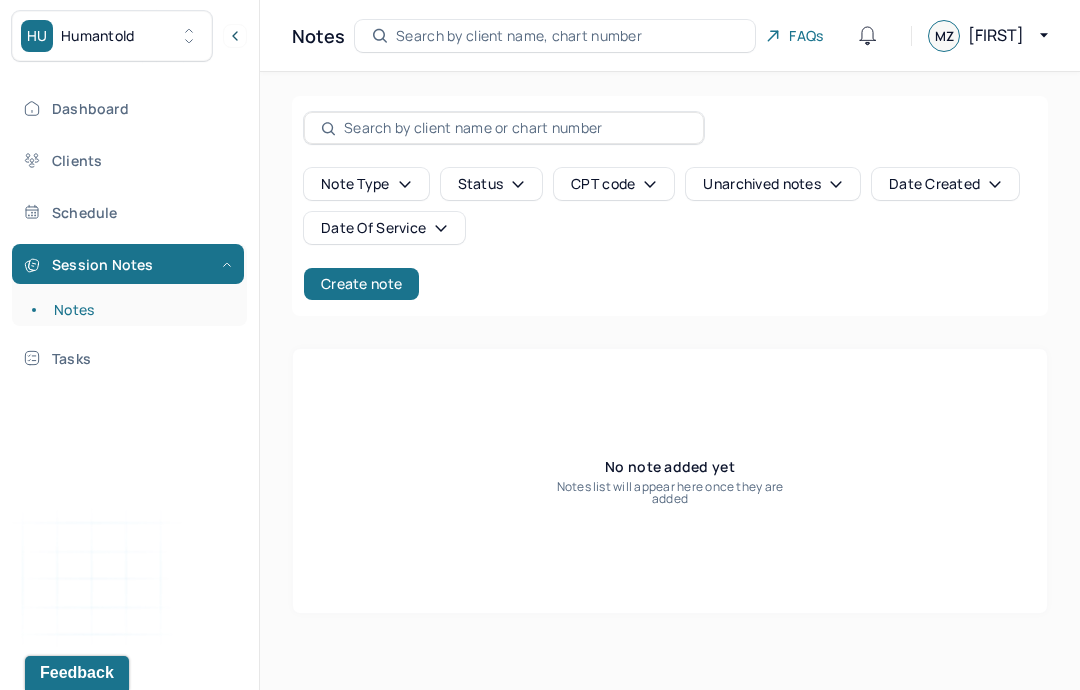 click on "Clients" at bounding box center [128, 160] 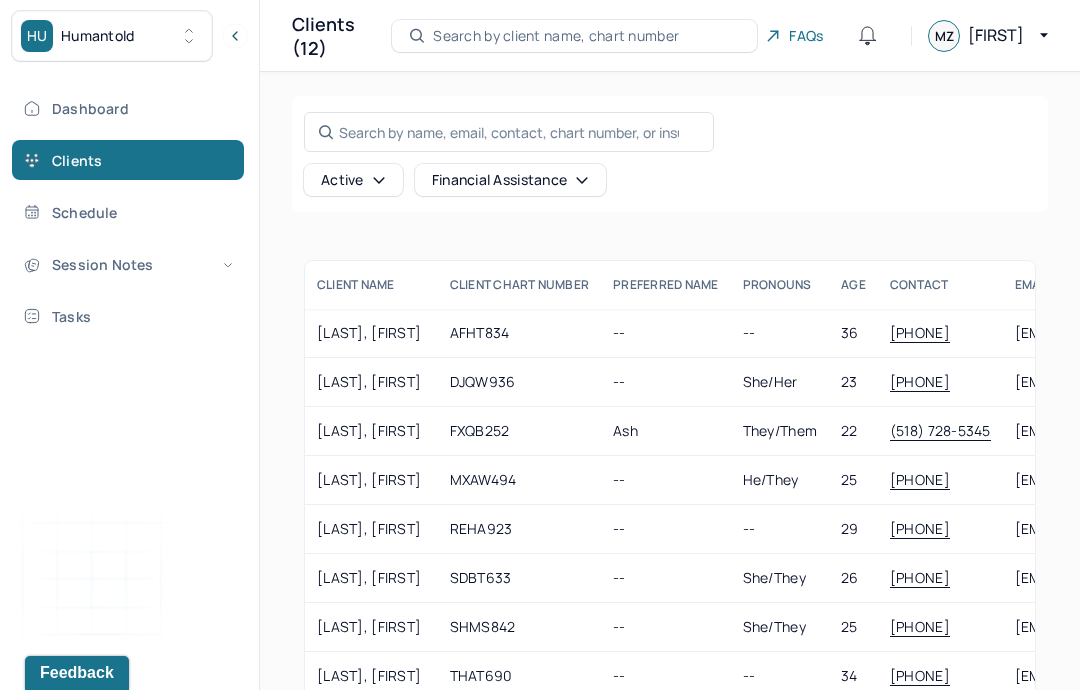 click on "SHMS842" at bounding box center (520, 627) 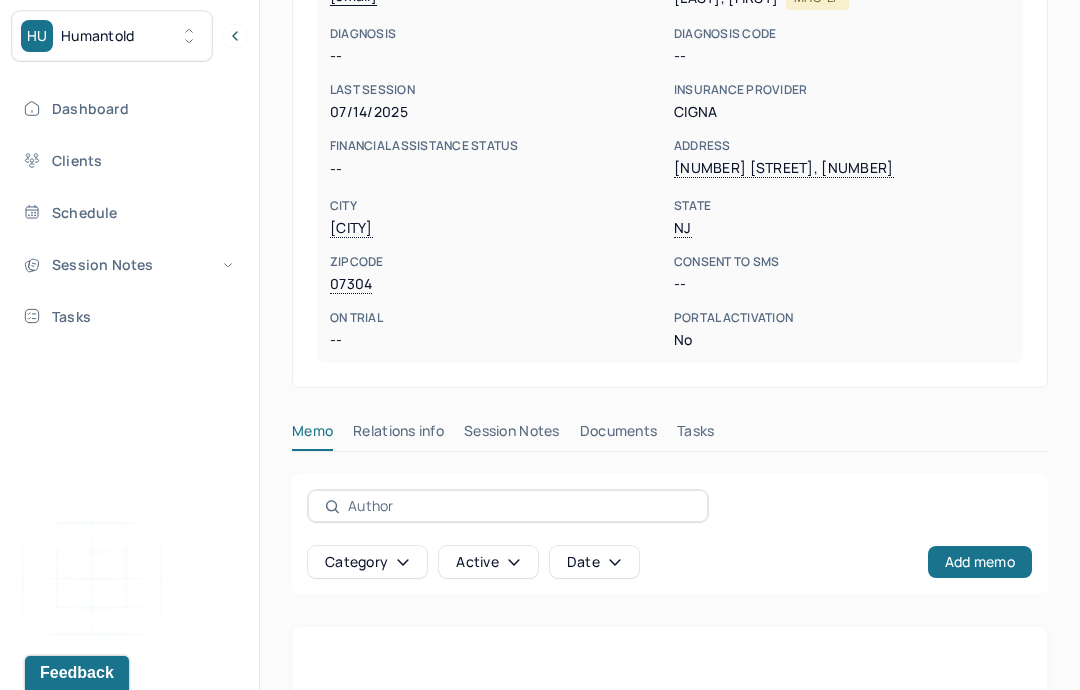 click on "Session Notes" at bounding box center (512, 435) 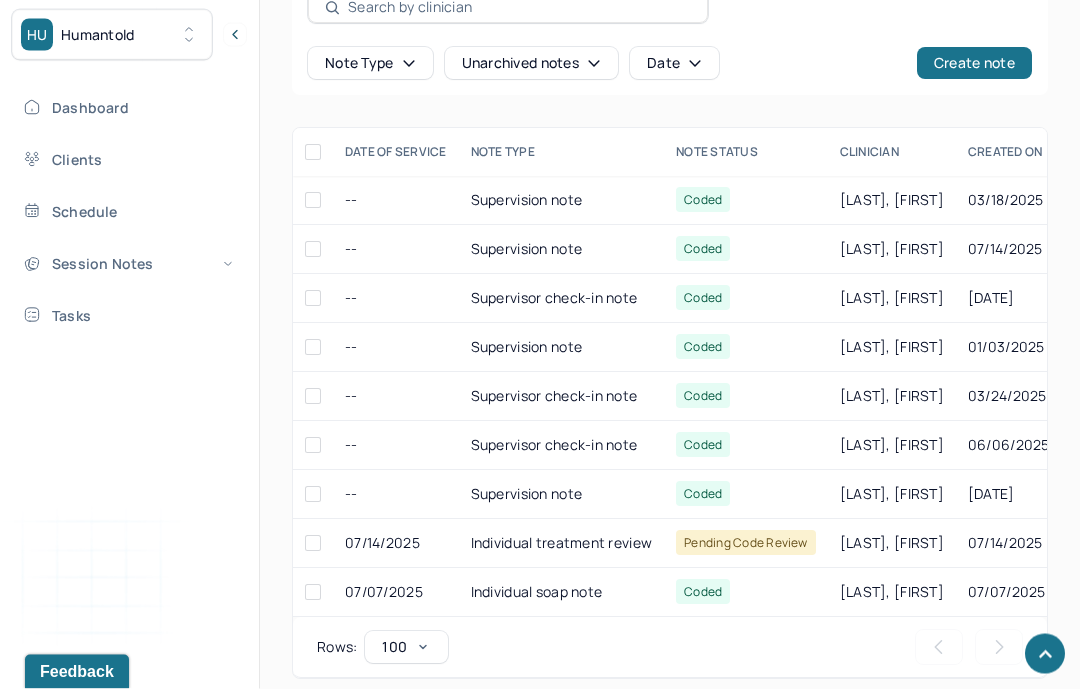 scroll, scrollTop: 918, scrollLeft: 0, axis: vertical 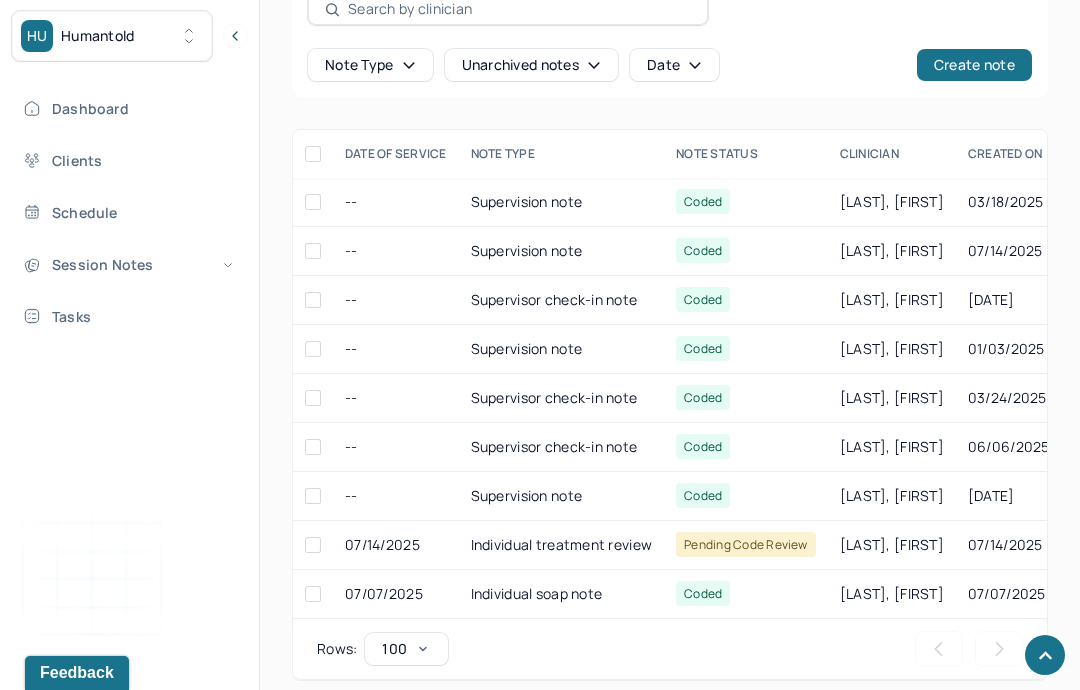 click on "Session Notes" at bounding box center (128, 264) 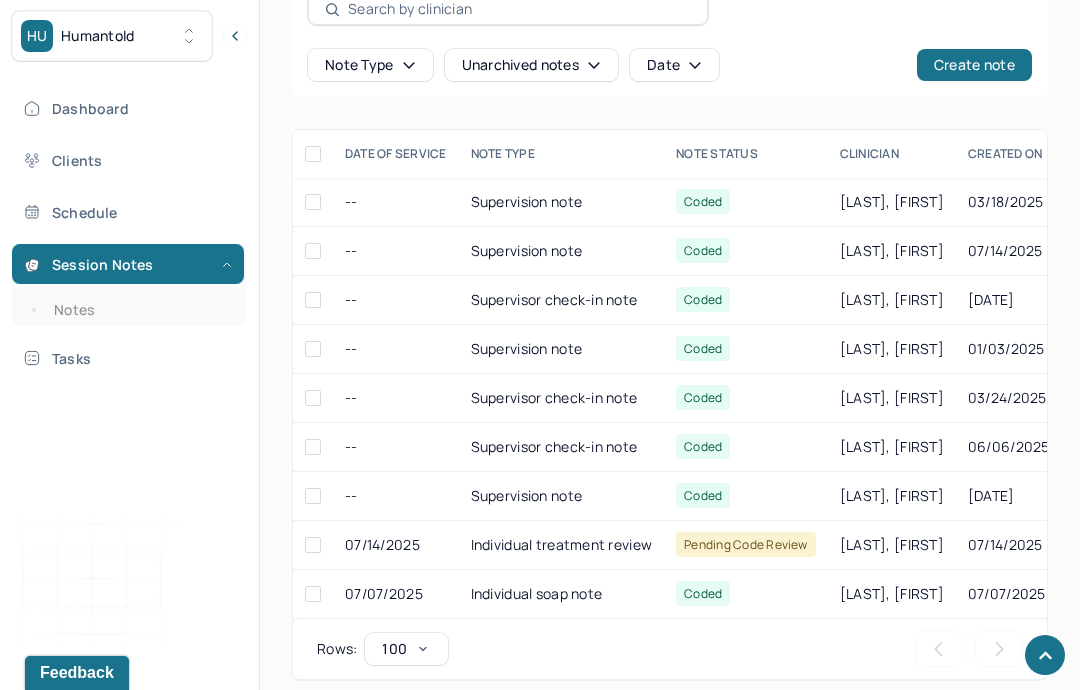 click on "Notes" at bounding box center [139, 310] 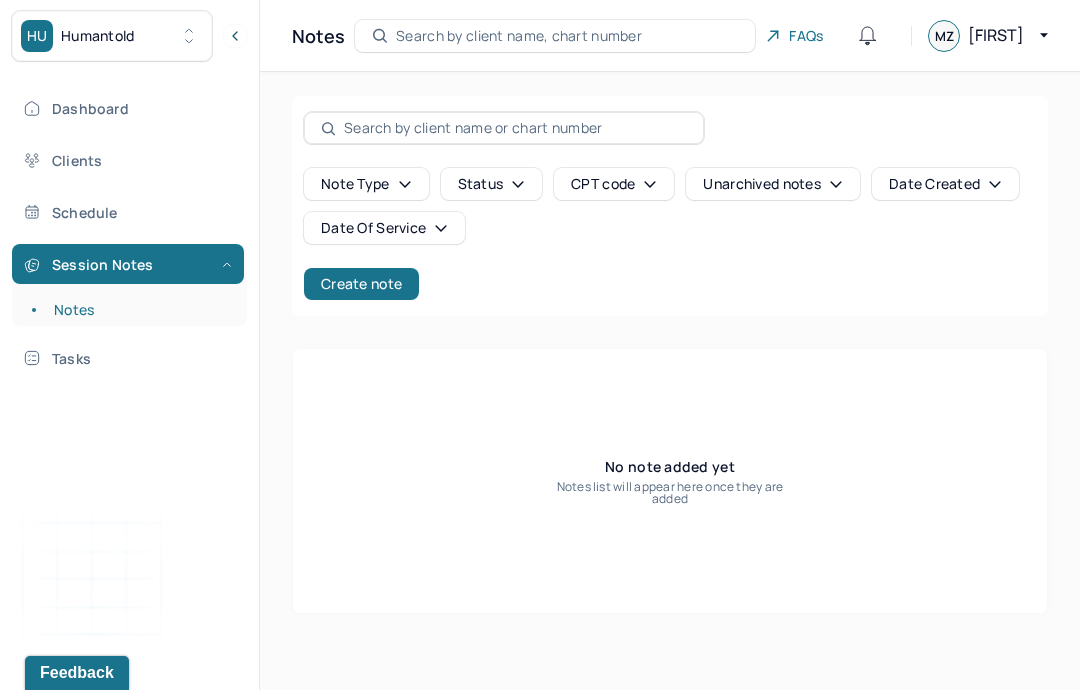 scroll, scrollTop: 0, scrollLeft: 0, axis: both 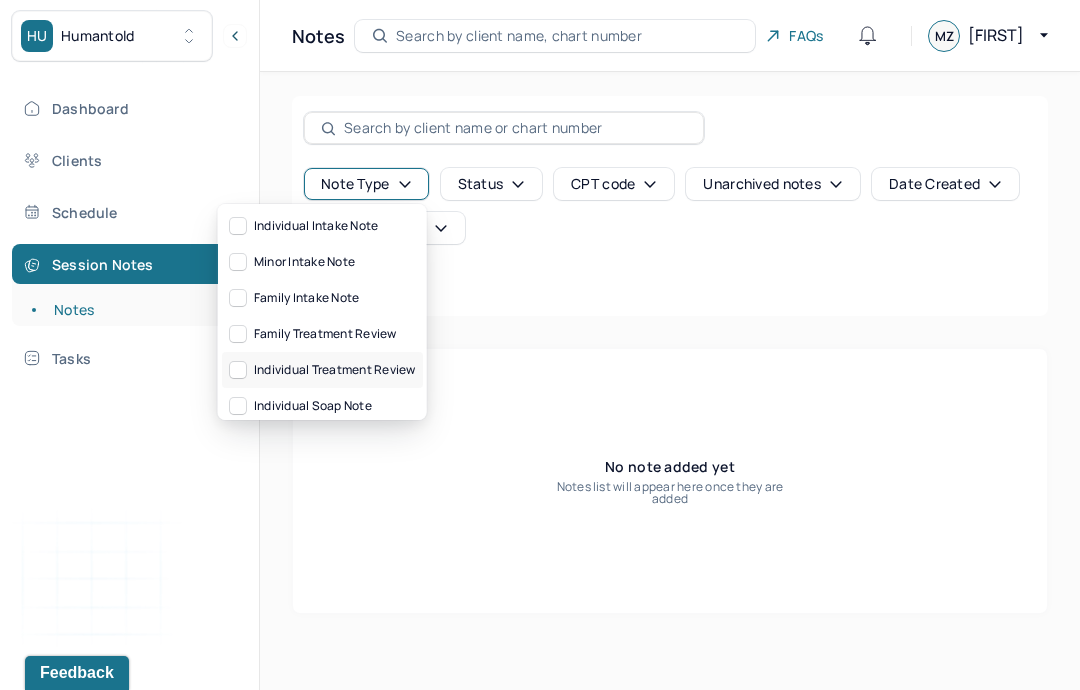 click on "Individual treatment review" at bounding box center [322, 370] 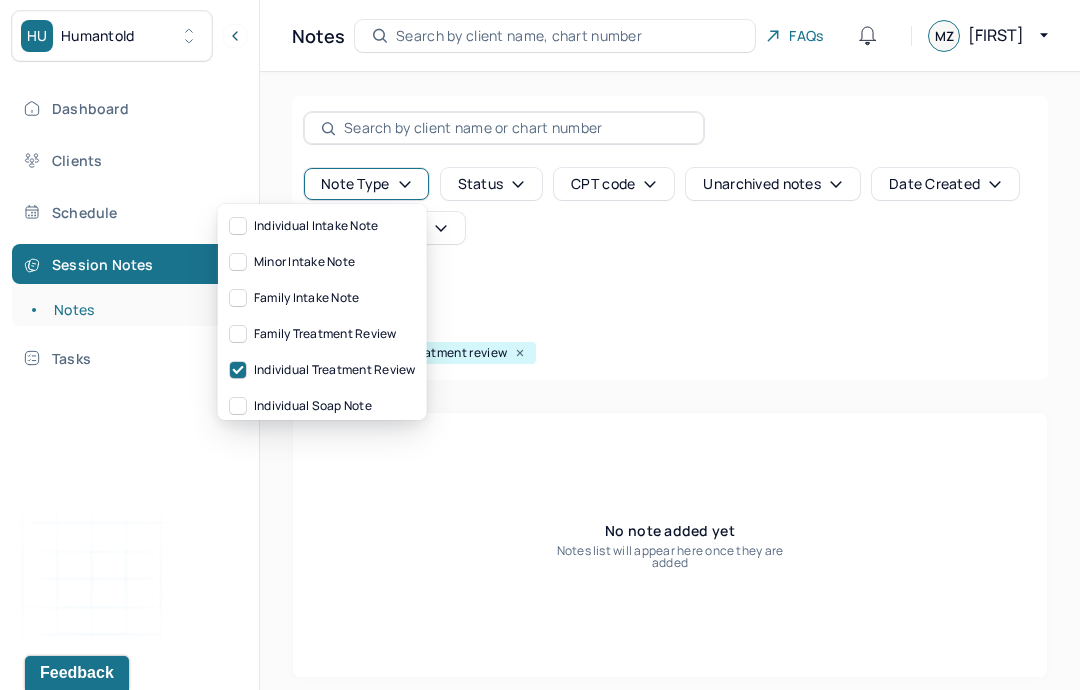 click on "Filters   Clear all   Type: Individual treatment review" at bounding box center [670, 338] 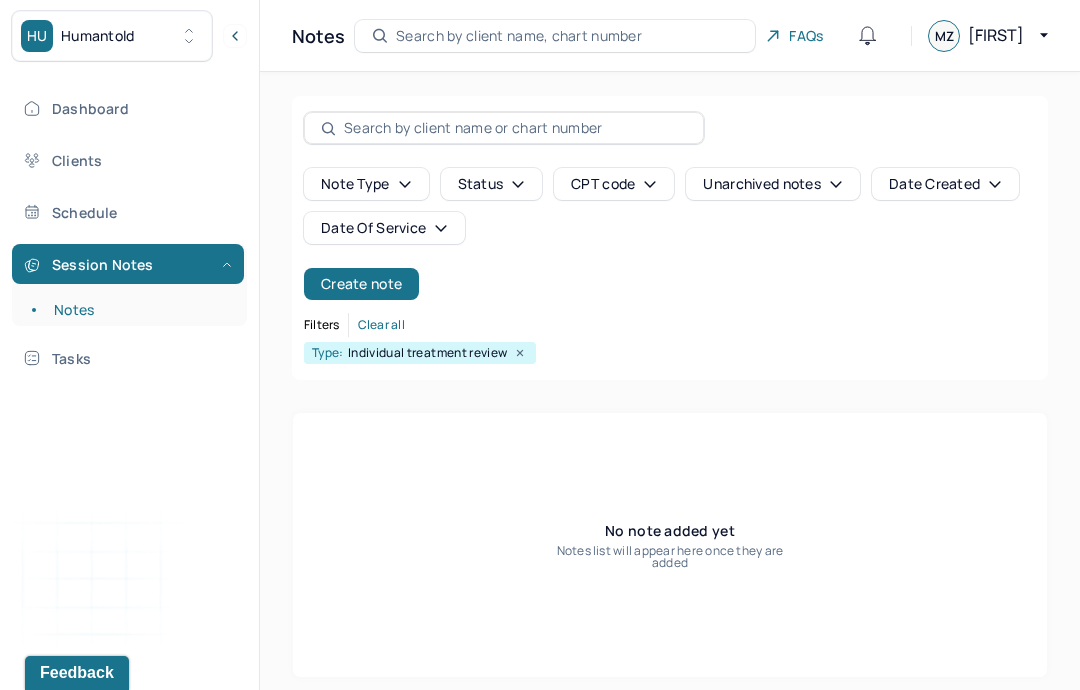 click 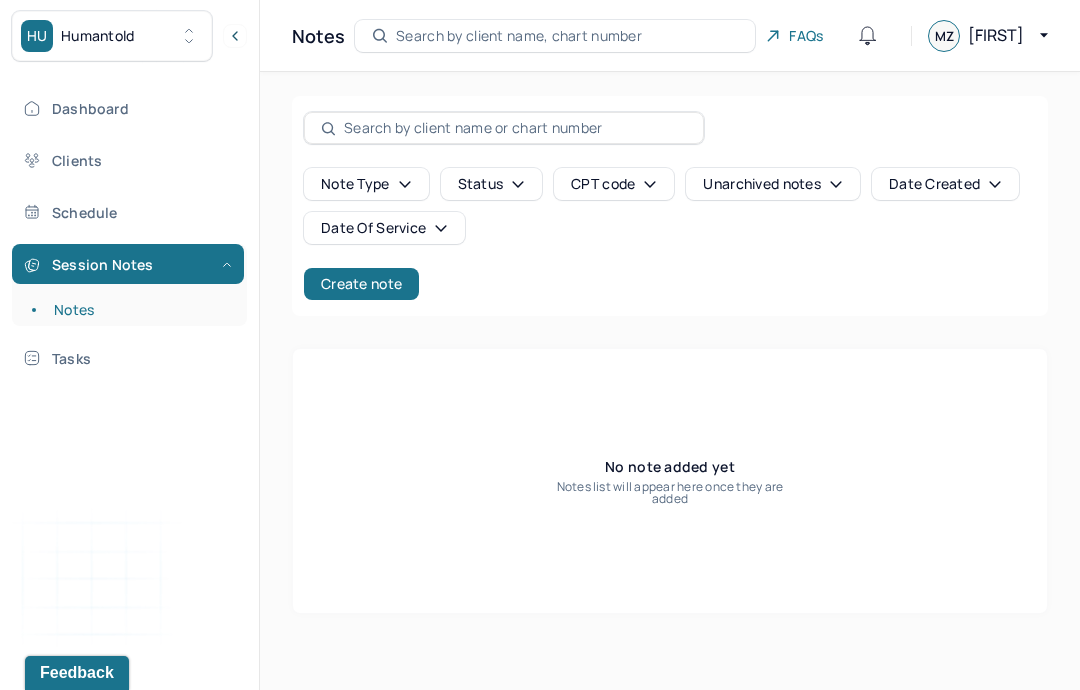 click on "Session Notes" at bounding box center (128, 264) 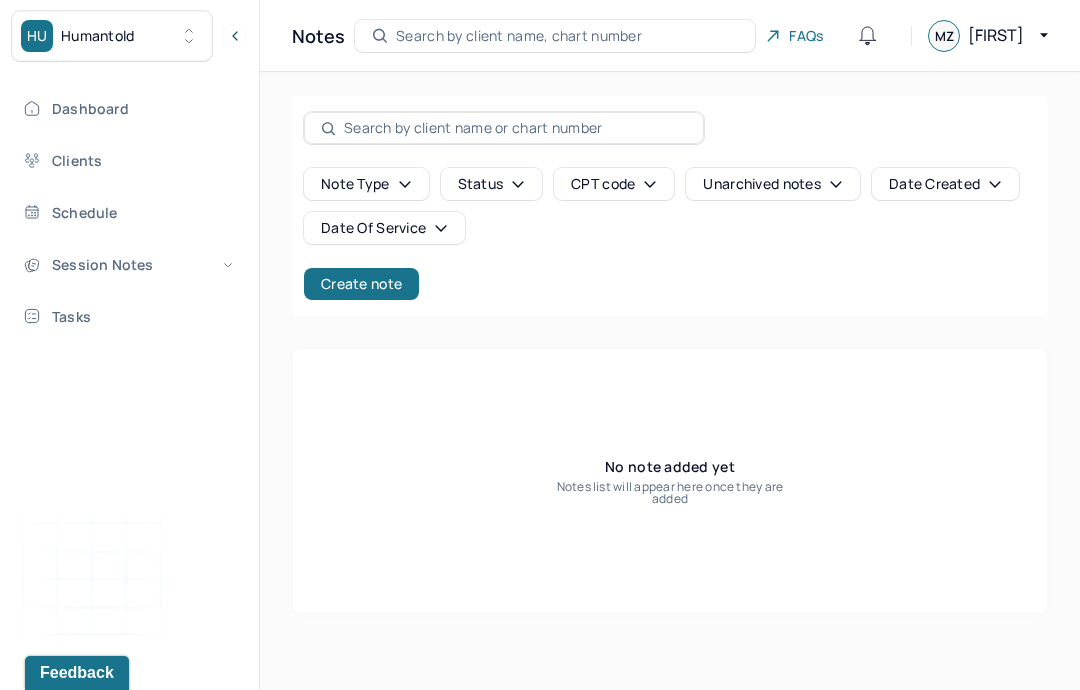 click on "Session Notes" at bounding box center [128, 264] 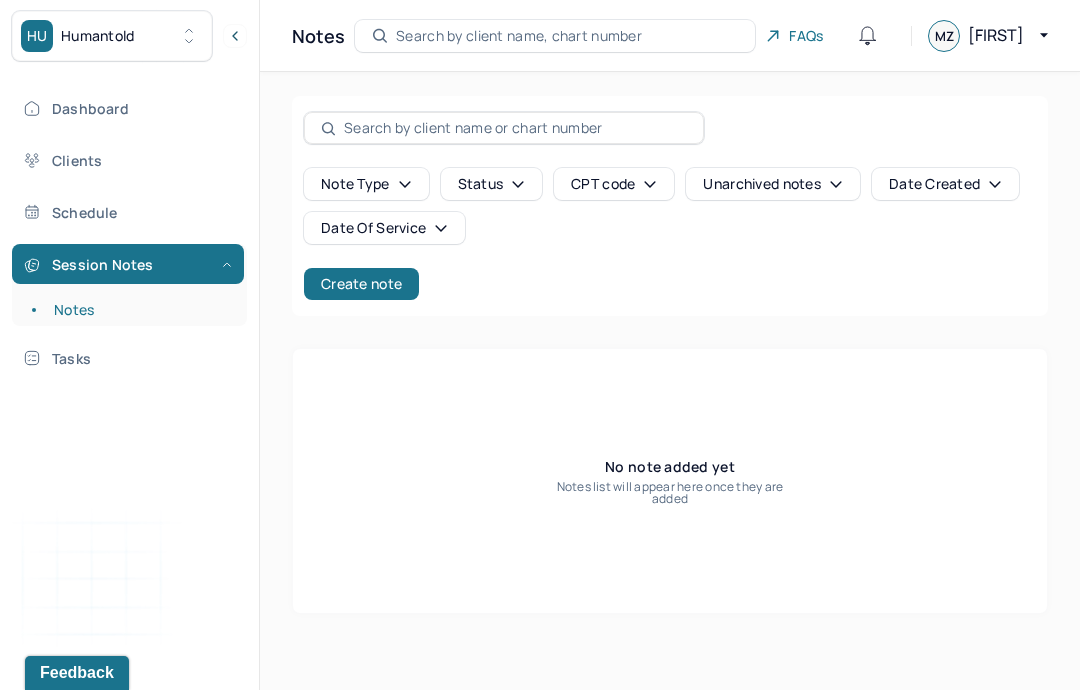 click on "Notes" at bounding box center (139, 310) 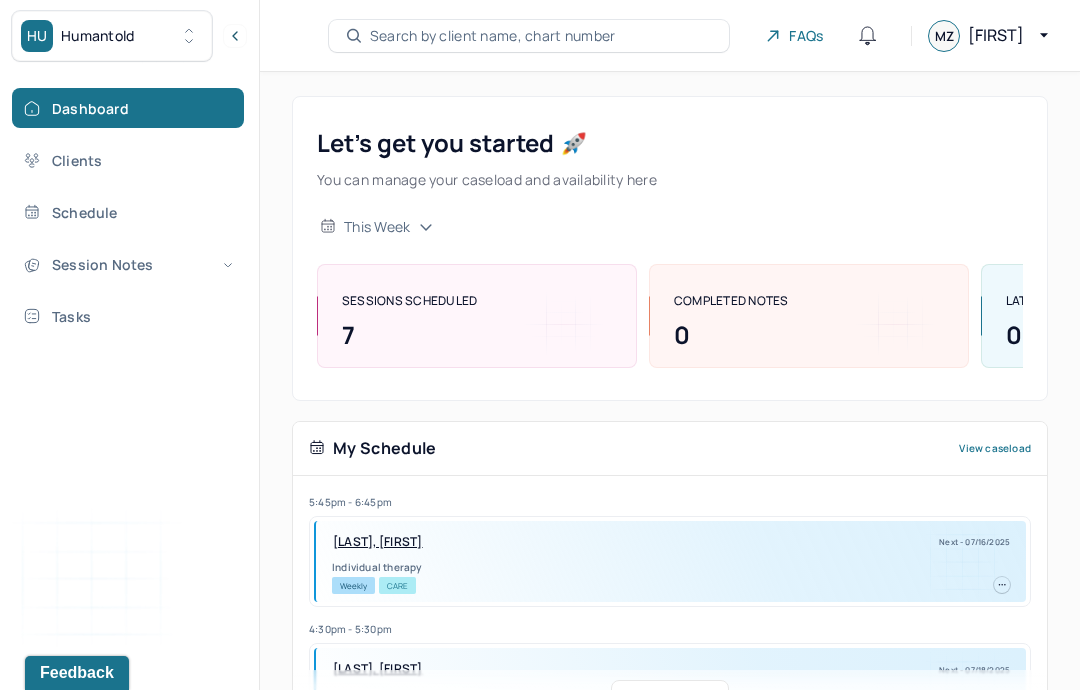 click on "Session Notes" at bounding box center [128, 264] 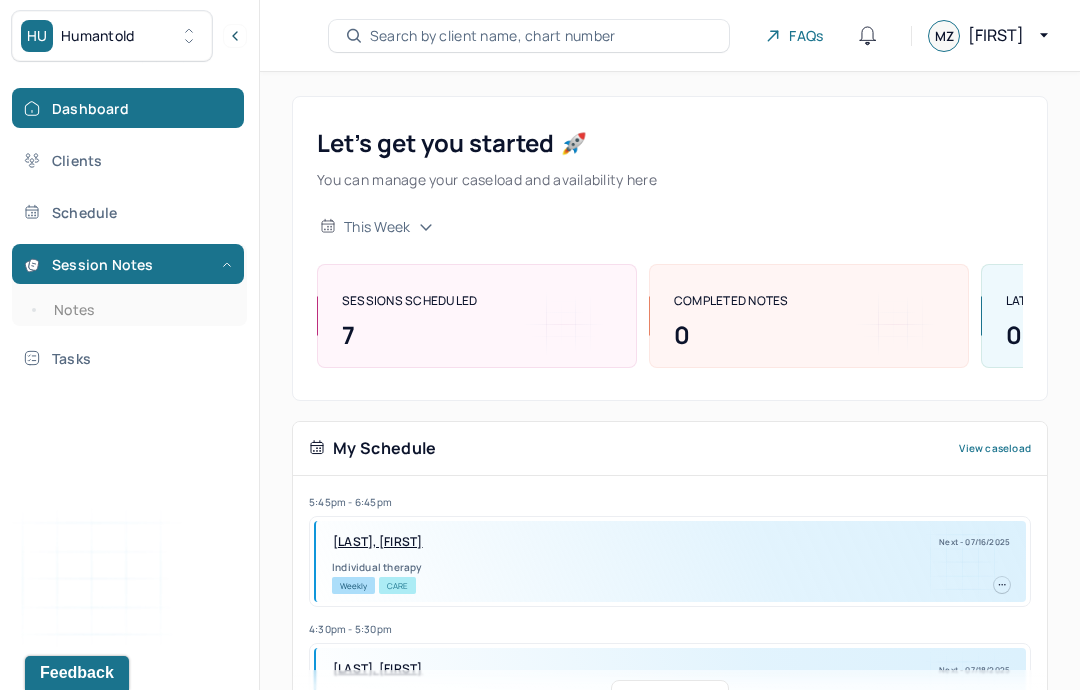 click on "Notes" at bounding box center (139, 310) 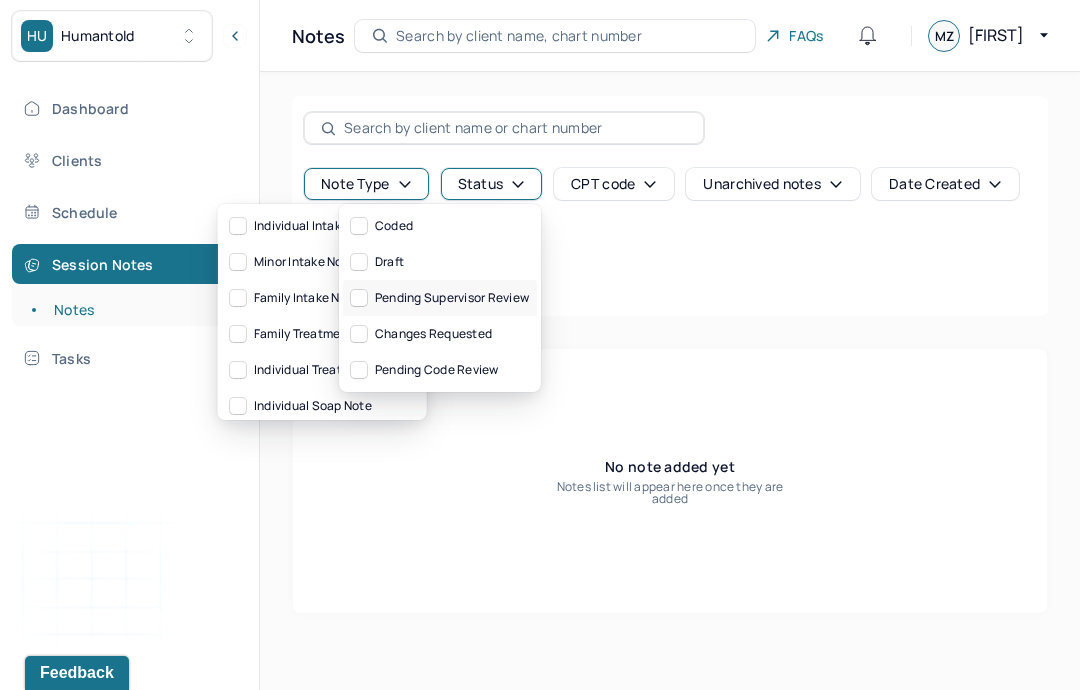 click on "Pending supervisor review" at bounding box center [440, 298] 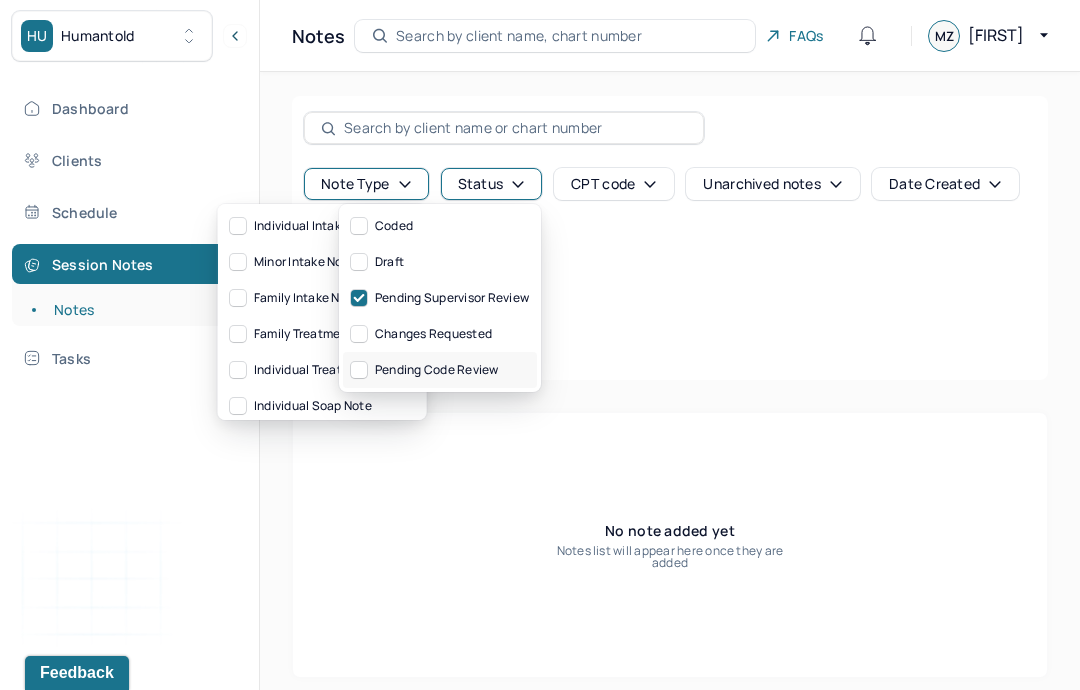 click at bounding box center [359, 370] 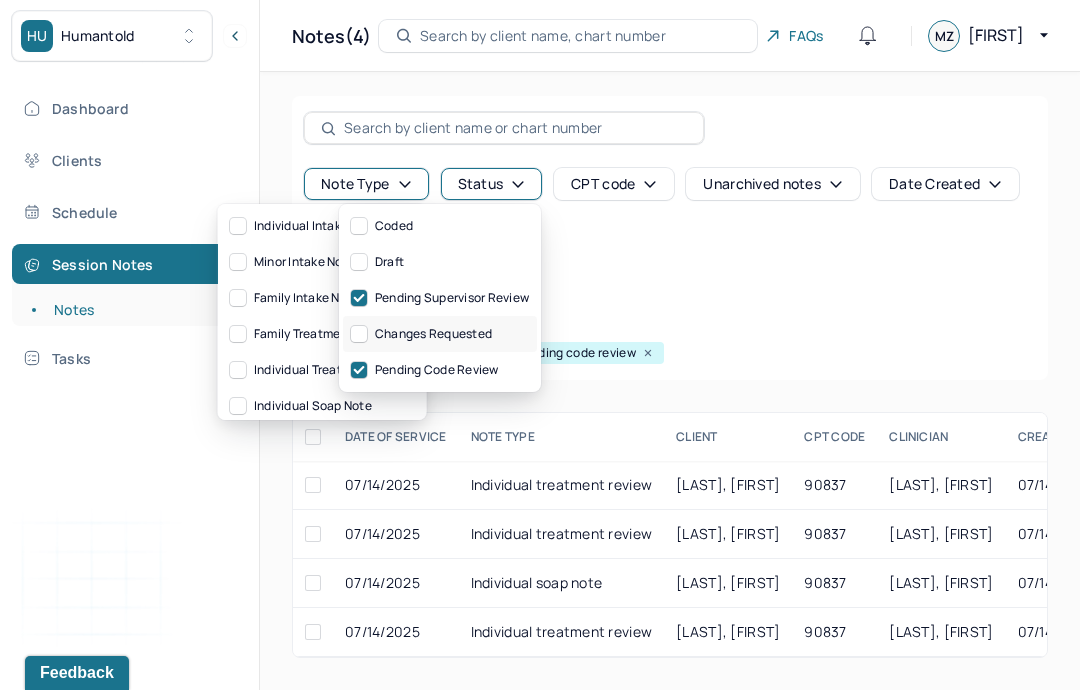 click 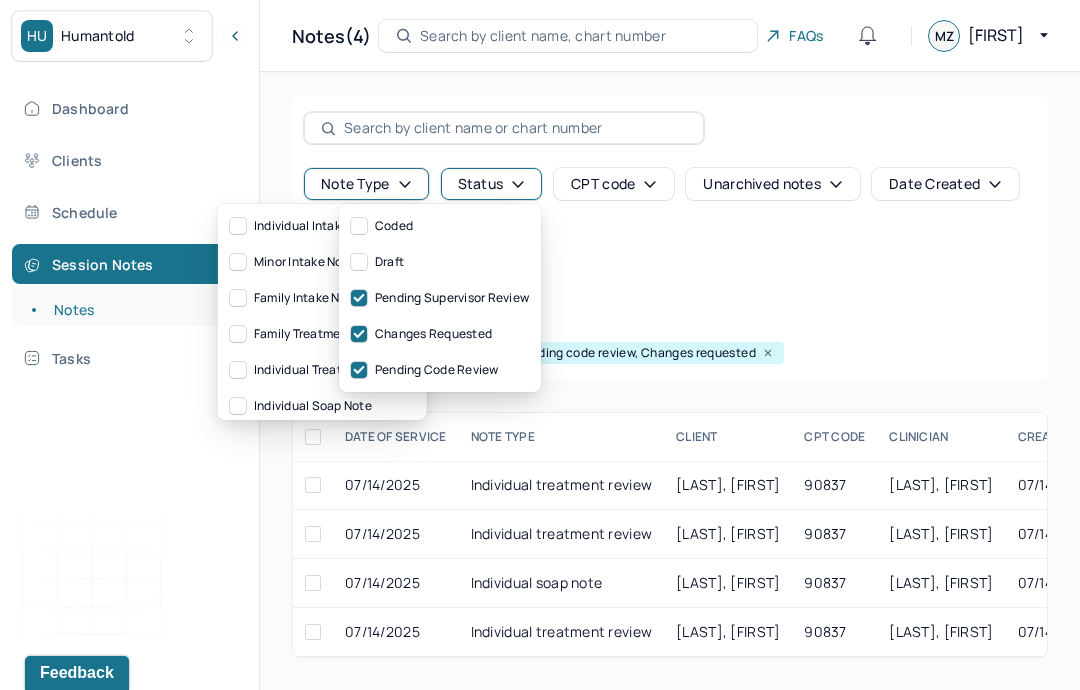 click on "Note type     Status     CPT code     Unarchived notes     Date Created     Date Of Service     Create note" at bounding box center [670, 234] 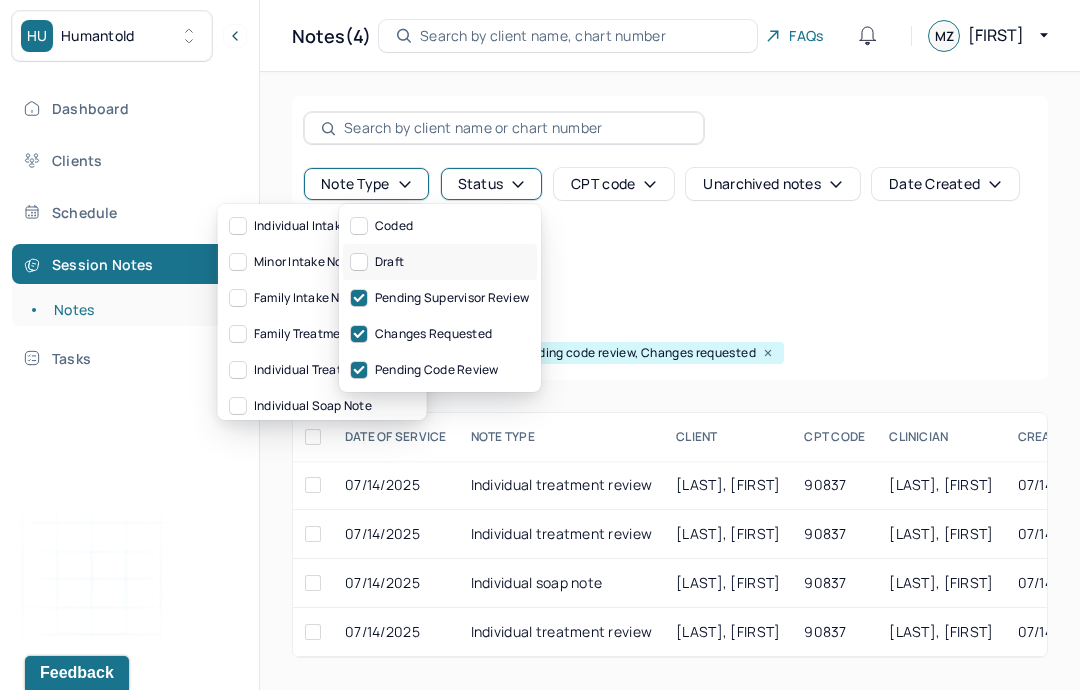 click 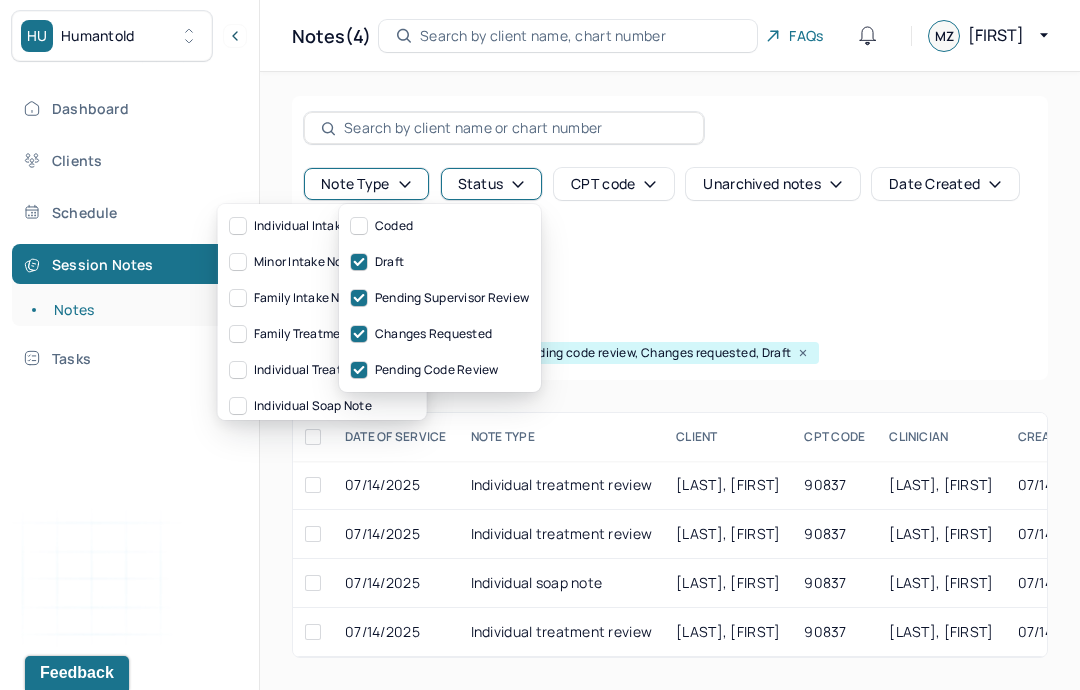 click on "Note type     Status     CPT code     Unarchived notes     Date Created     Date Of Service     Create note" at bounding box center (670, 234) 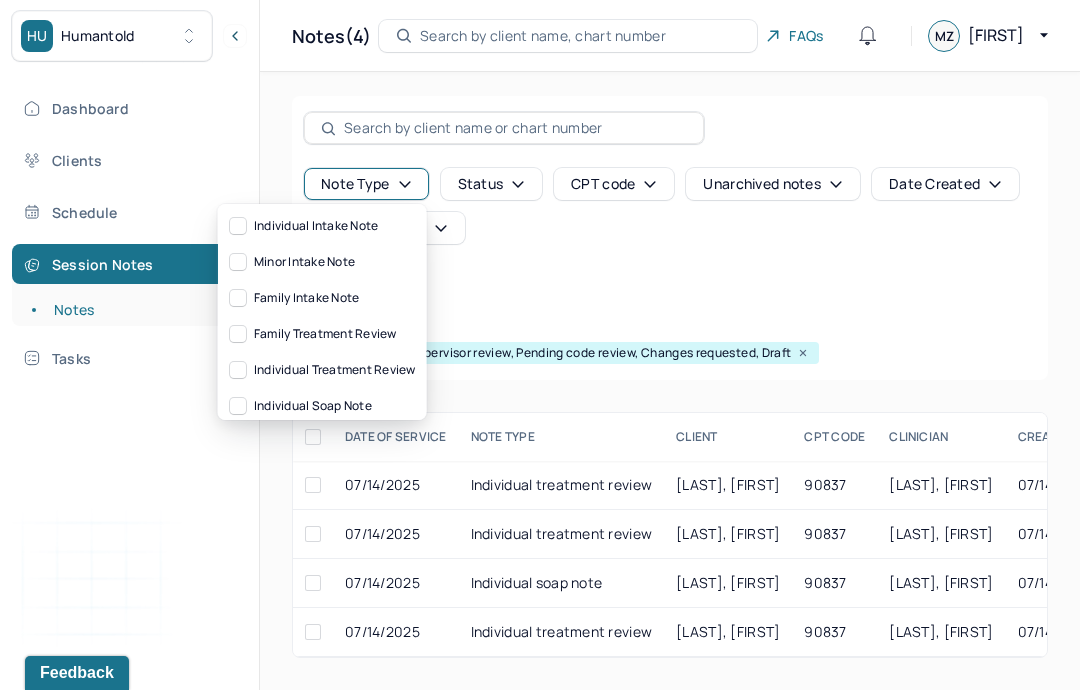 click on "Note type     Status     CPT code     Unarchived notes     Date Created     Date Of Service     Create note" at bounding box center (670, 234) 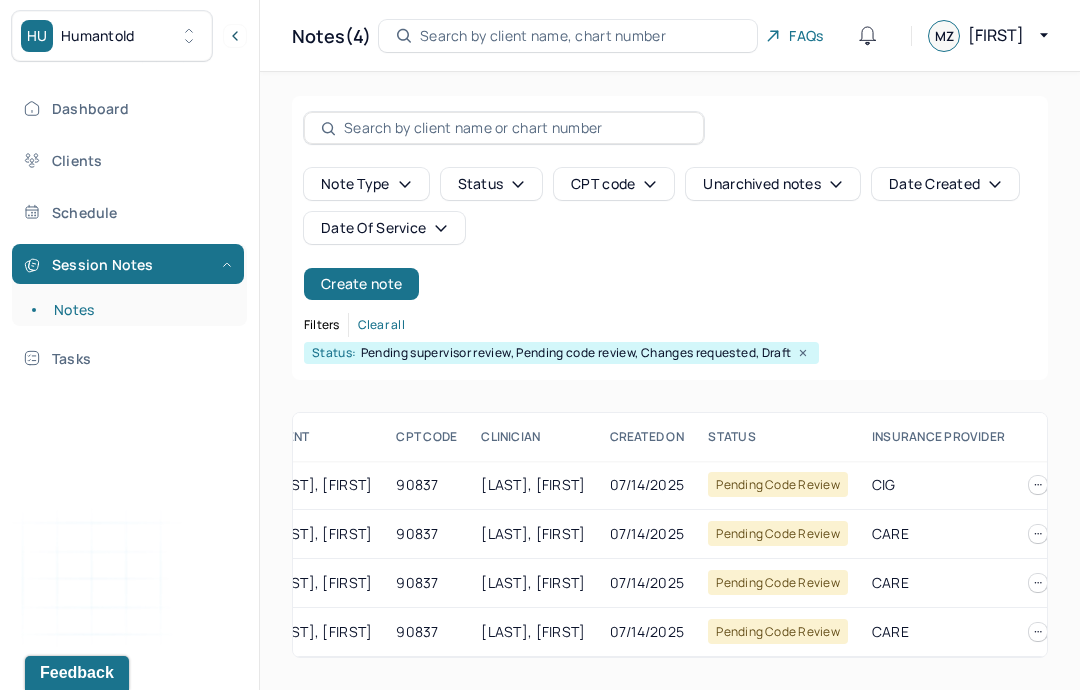 scroll, scrollTop: 0, scrollLeft: 409, axis: horizontal 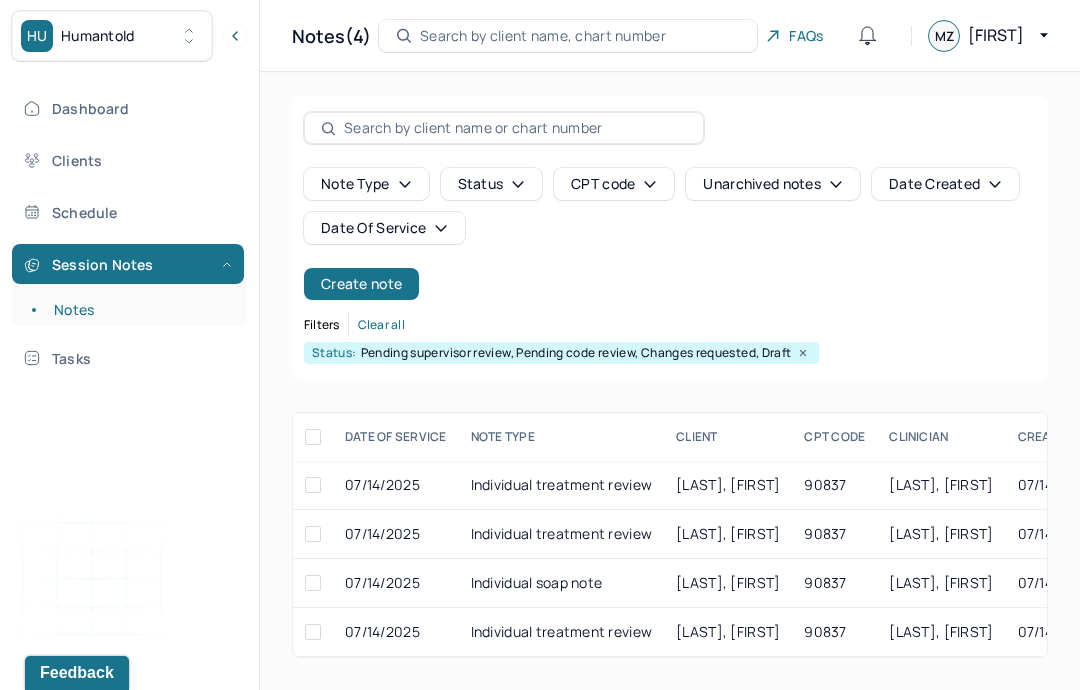 click on "Notes" at bounding box center [139, 310] 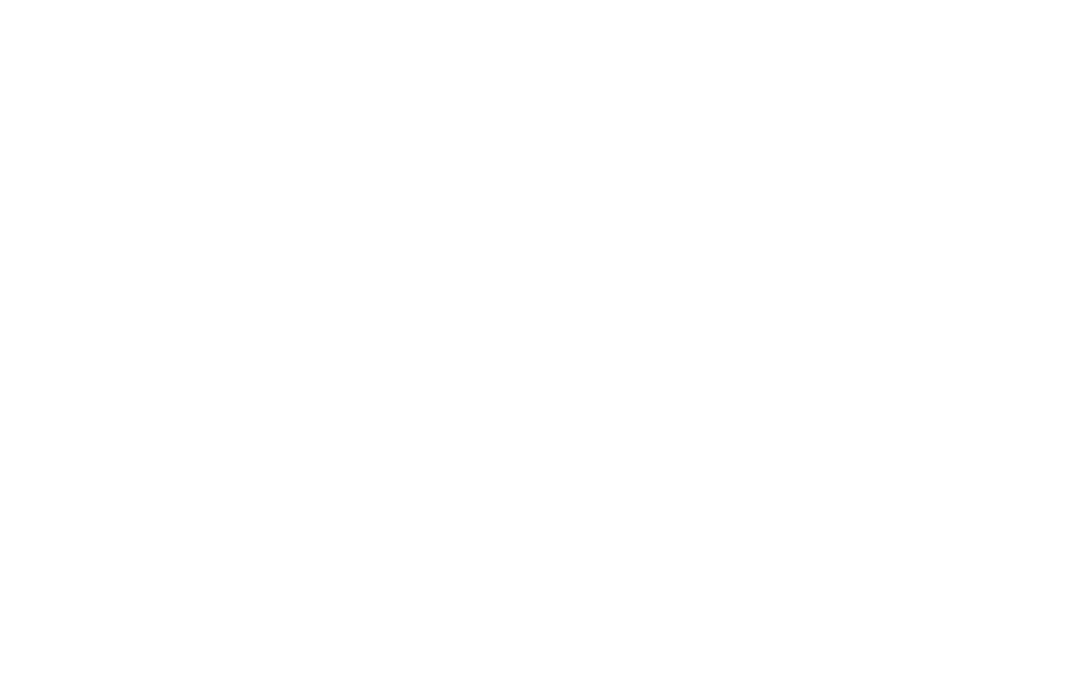 scroll, scrollTop: 0, scrollLeft: 0, axis: both 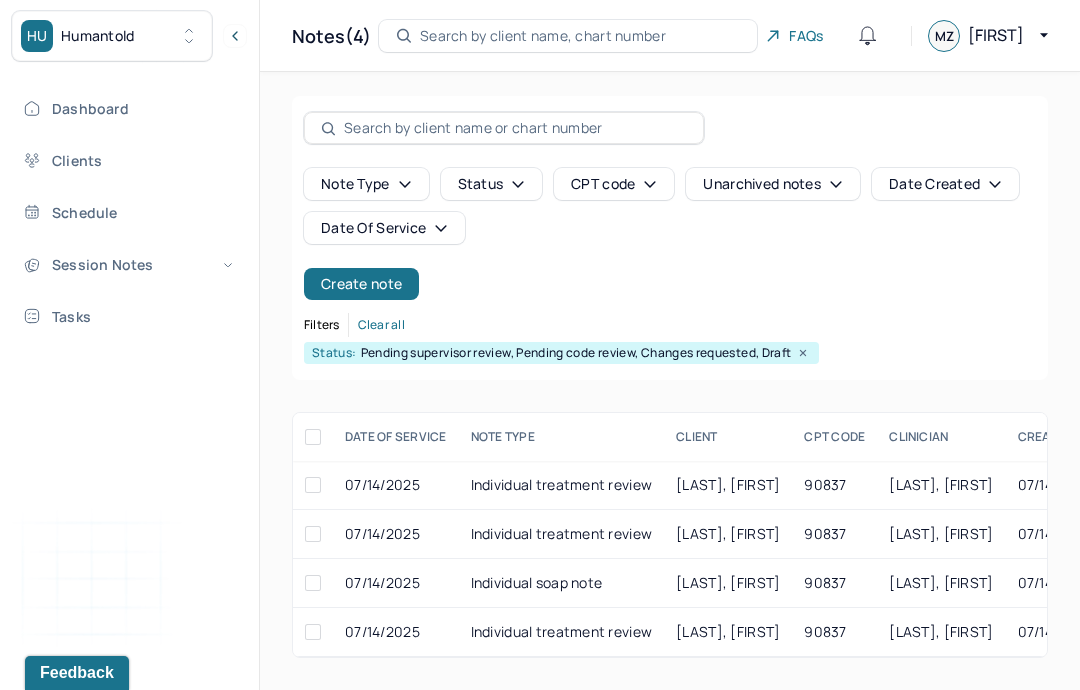 click on "[LAST], [FIRST]" at bounding box center [728, 484] 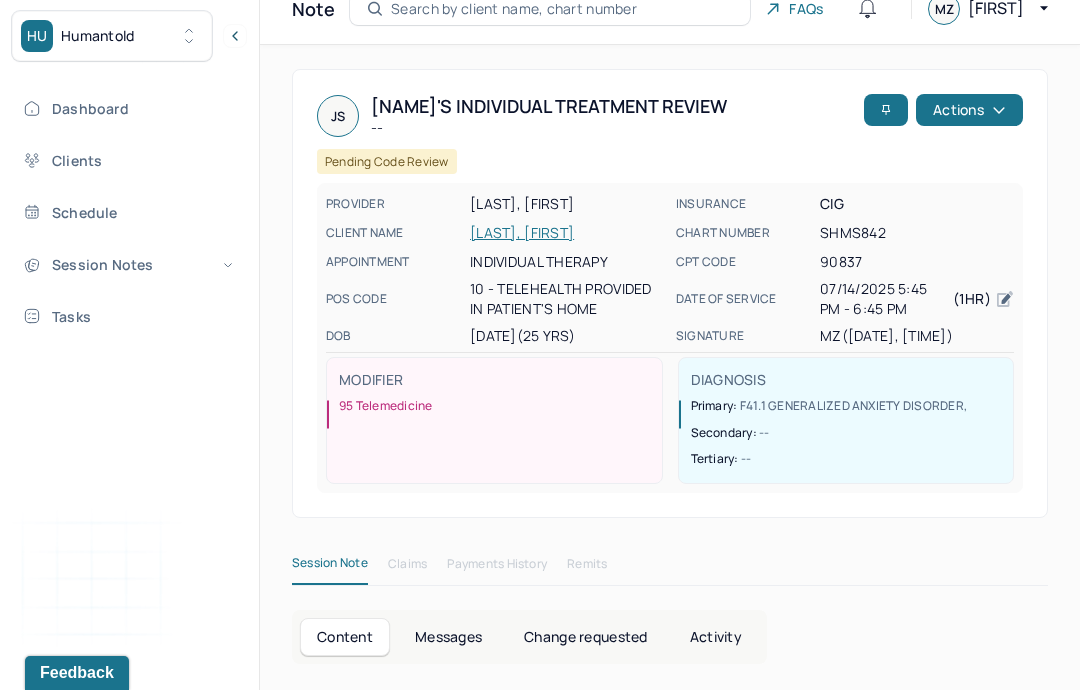 click on "PROVIDER [LAST], [FIRST] CLIENT NAME [LAST], [FIRST] DOB [DATE] ([AGE] Yrs) INSURANCE CIG CHART NUMBER SHMS842 CPT CODE 90837 DATE OF SERVICE [DATE] [TIME] - [TIME] ( 1hr ) SIGNATURE MZ ([DATE], [TIME]) MODIFIER 95 Telemedicine DIAGNOSIS Primary: F41.1 GENERALIZED ANXIETY DISORDER , Secondary: -- Tertiary: --" at bounding box center [670, 293] 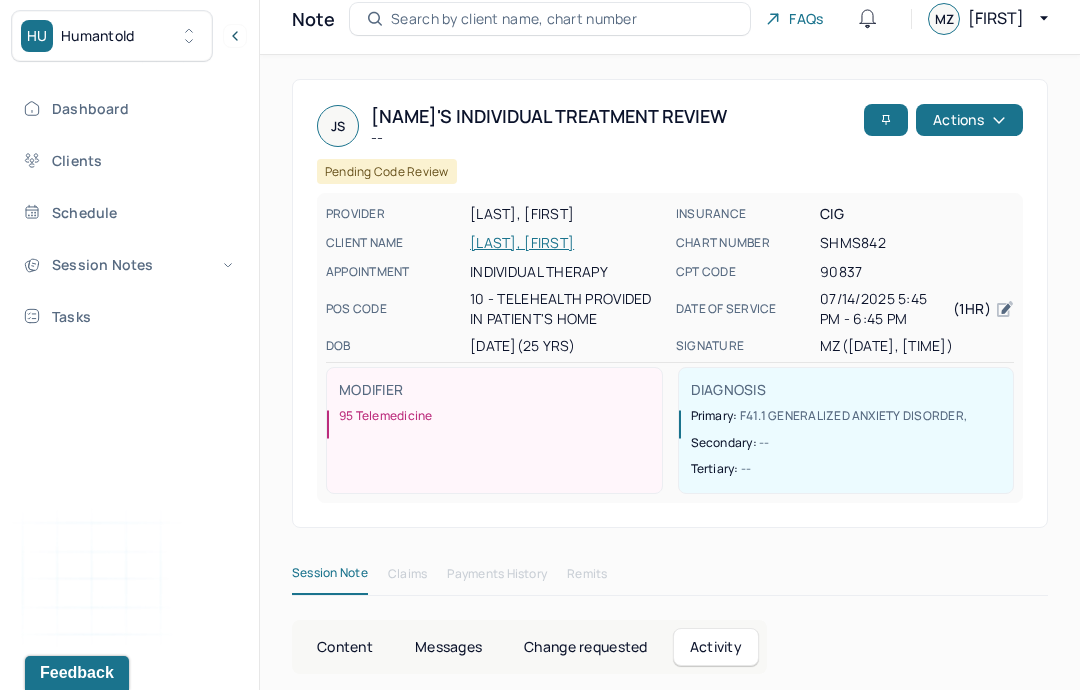 scroll, scrollTop: 0, scrollLeft: 0, axis: both 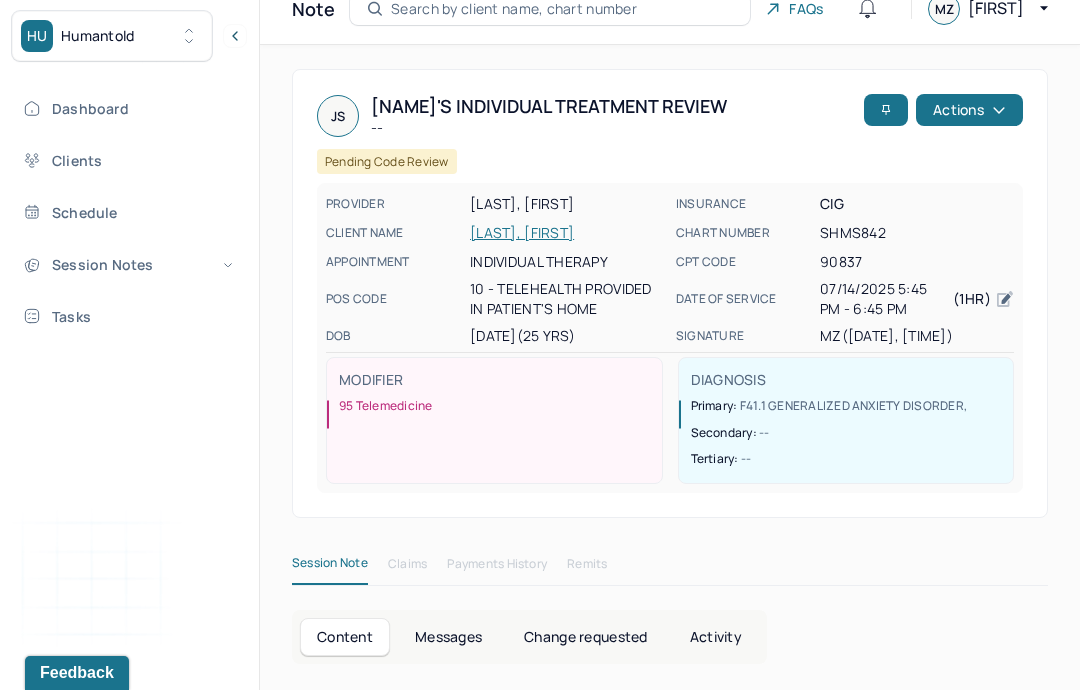 click on "Clients" at bounding box center (128, 160) 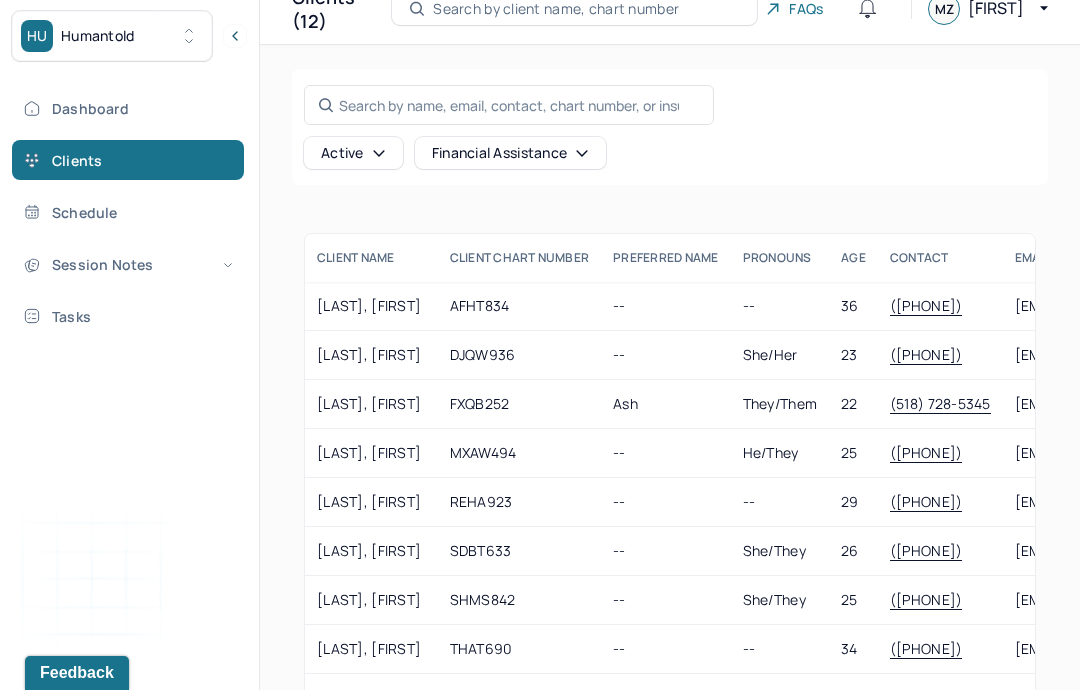 click on "DJQW936" at bounding box center [520, 355] 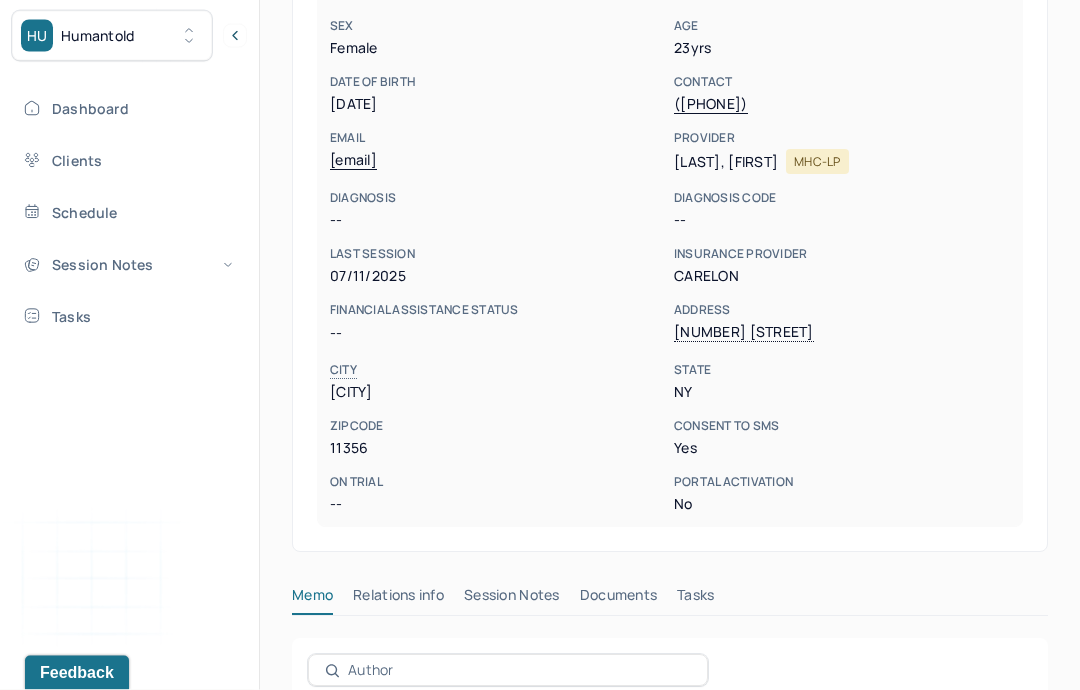 click on "Session Notes" at bounding box center (512, 600) 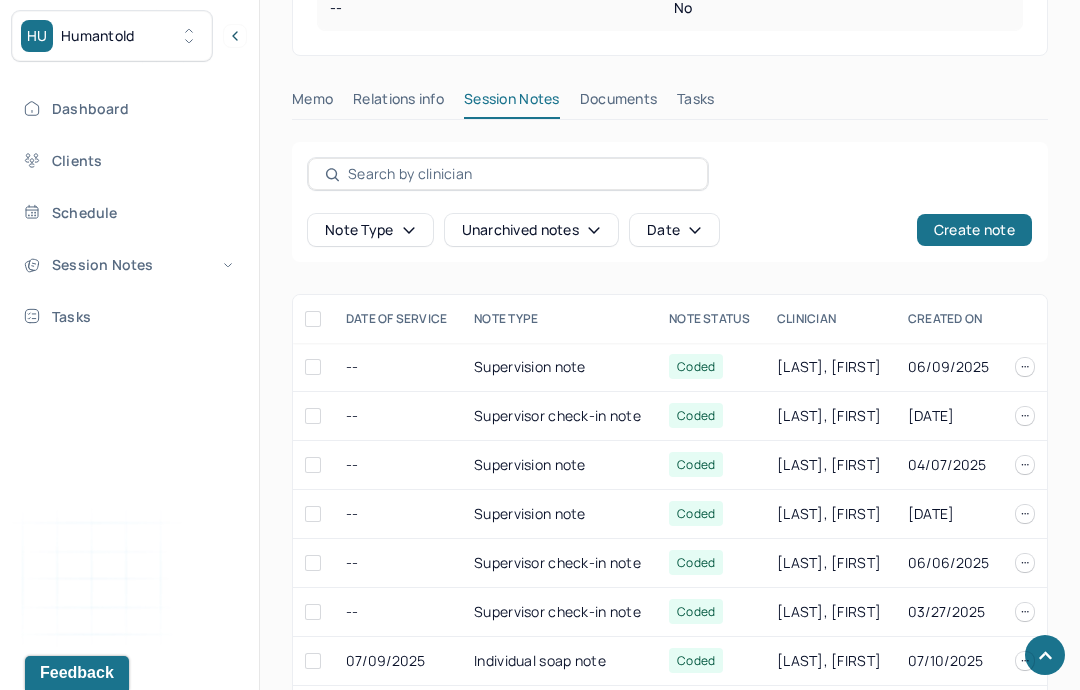 click on "Individual soap note" at bounding box center (559, 661) 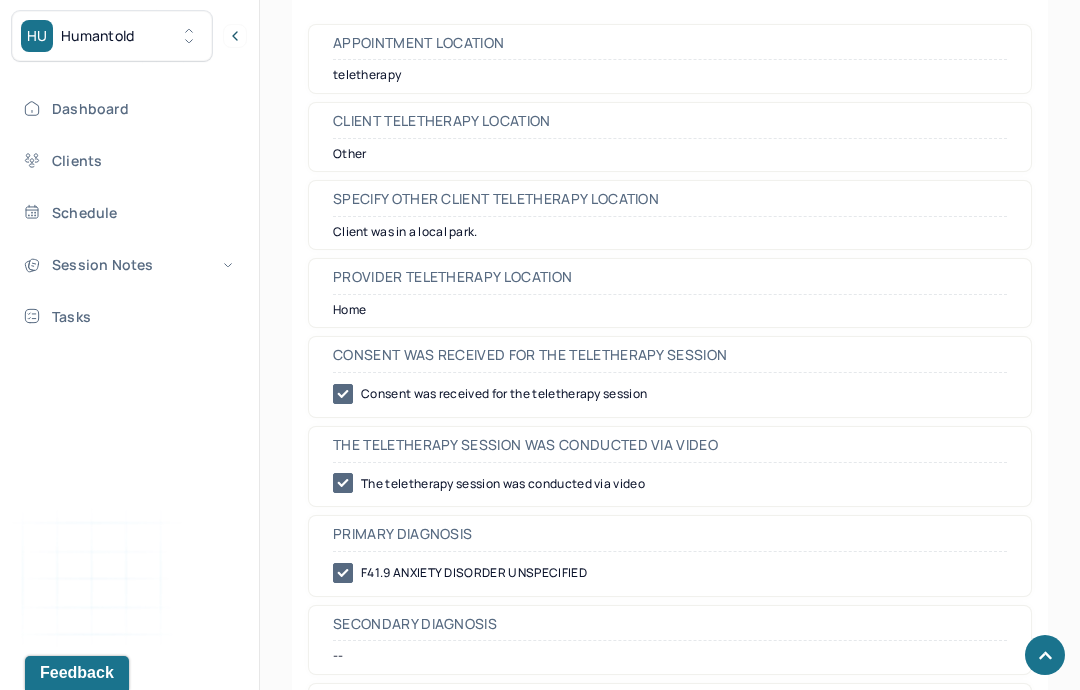 scroll, scrollTop: 892, scrollLeft: 0, axis: vertical 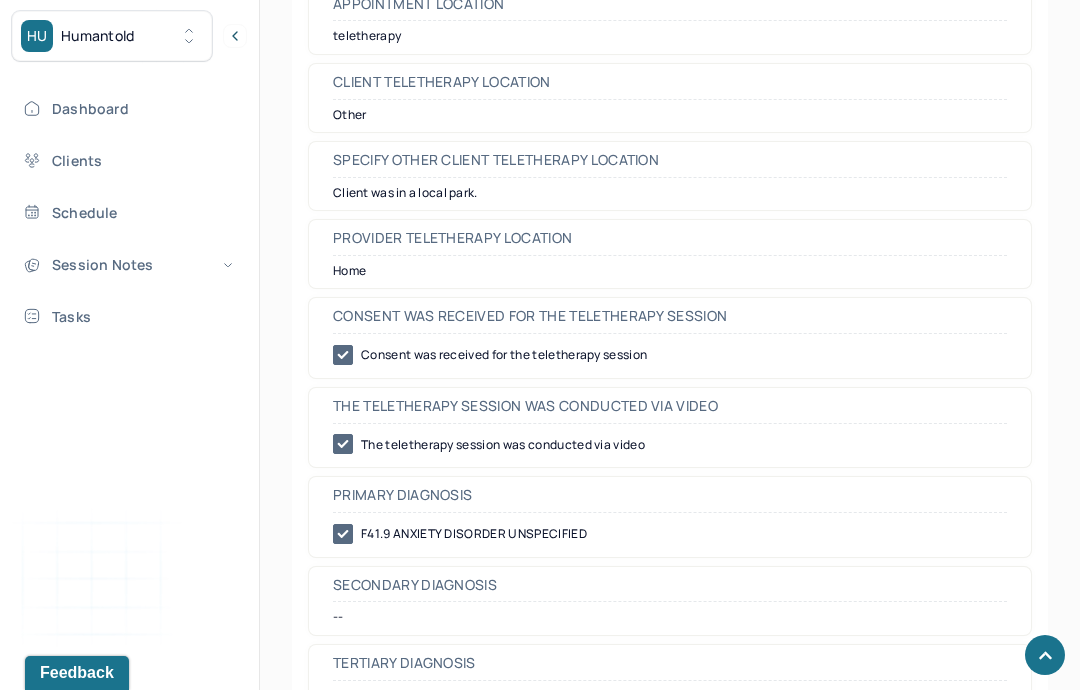 click on "Clients" at bounding box center (128, 160) 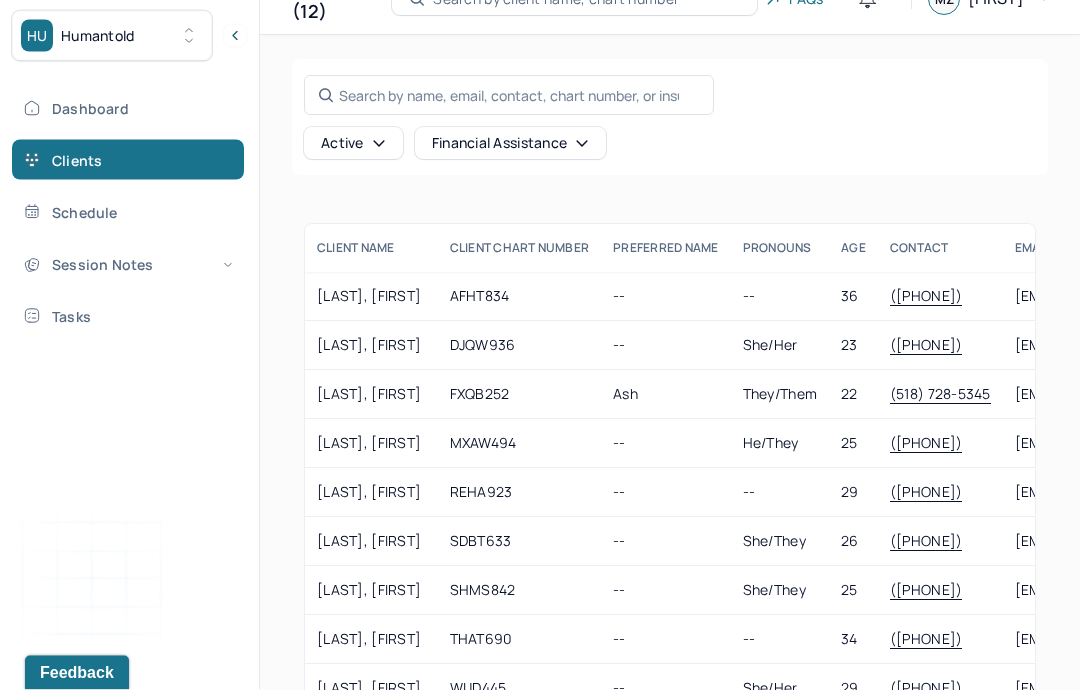 scroll, scrollTop: 0, scrollLeft: 0, axis: both 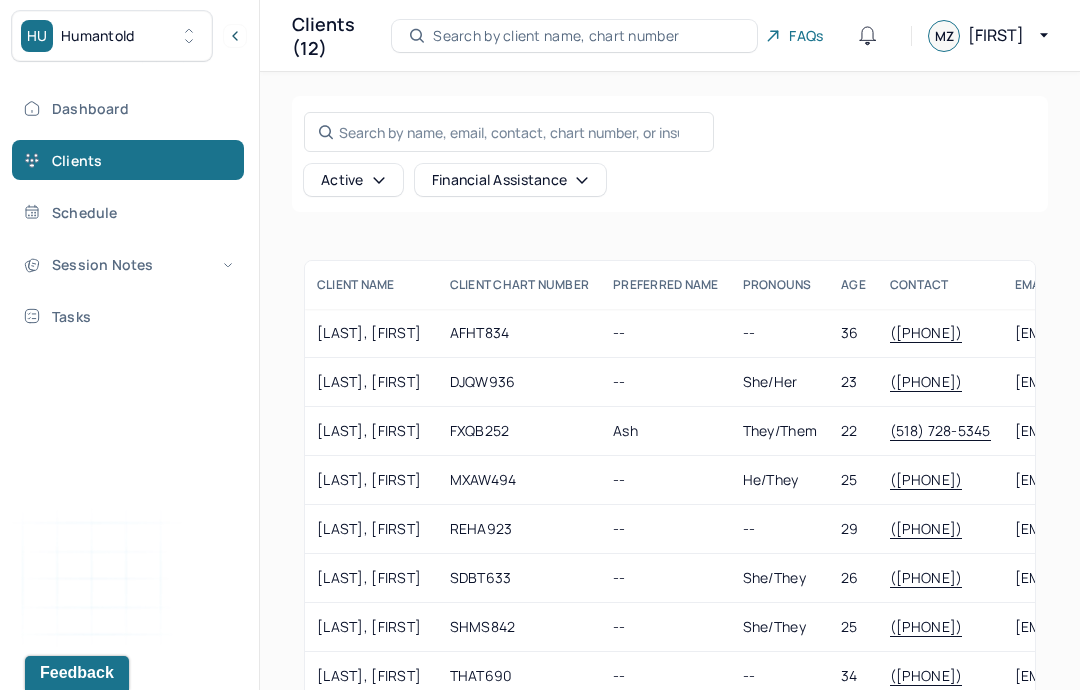 click on "Session Notes" at bounding box center (128, 264) 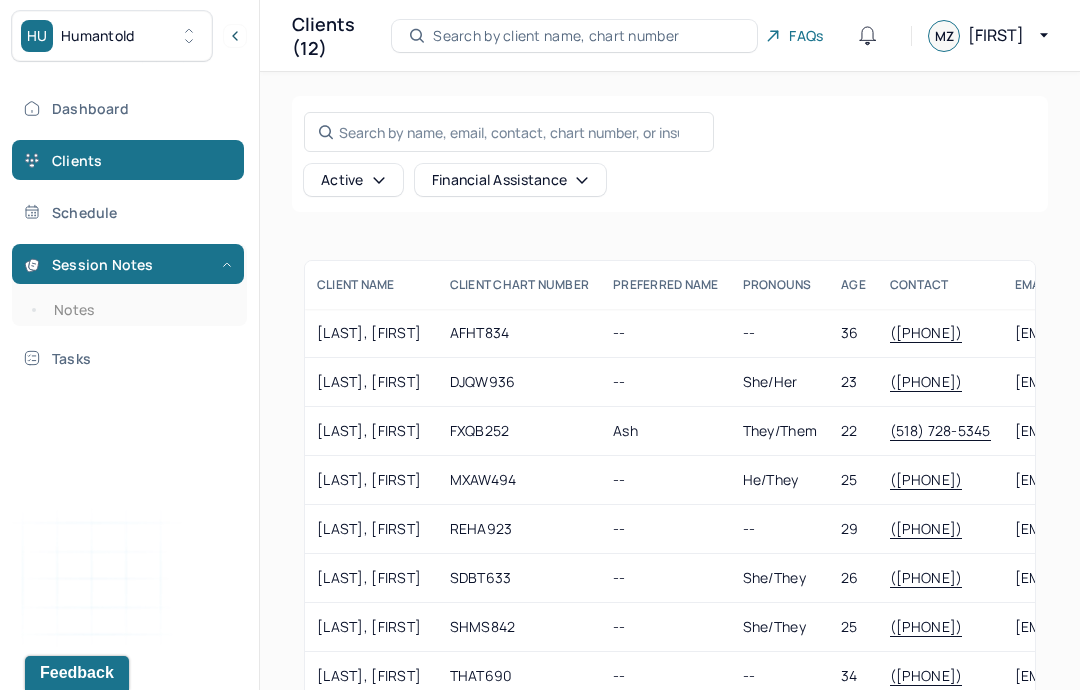 click on "Notes" at bounding box center [139, 310] 